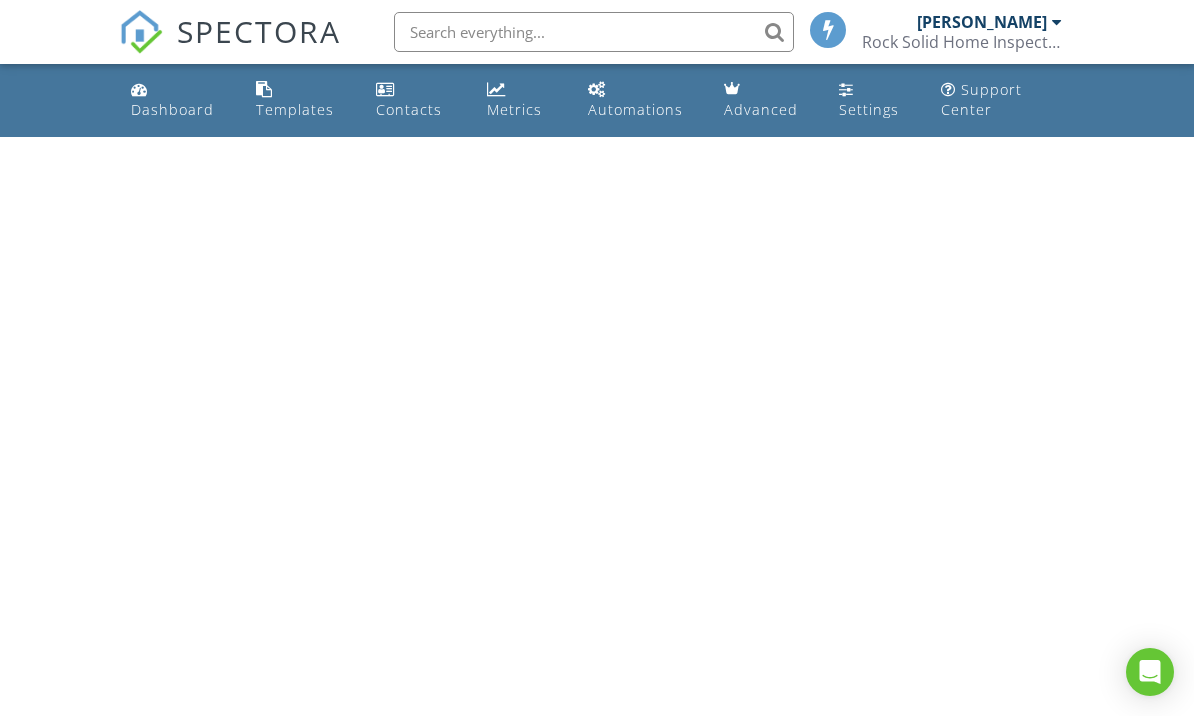 scroll, scrollTop: 0, scrollLeft: 0, axis: both 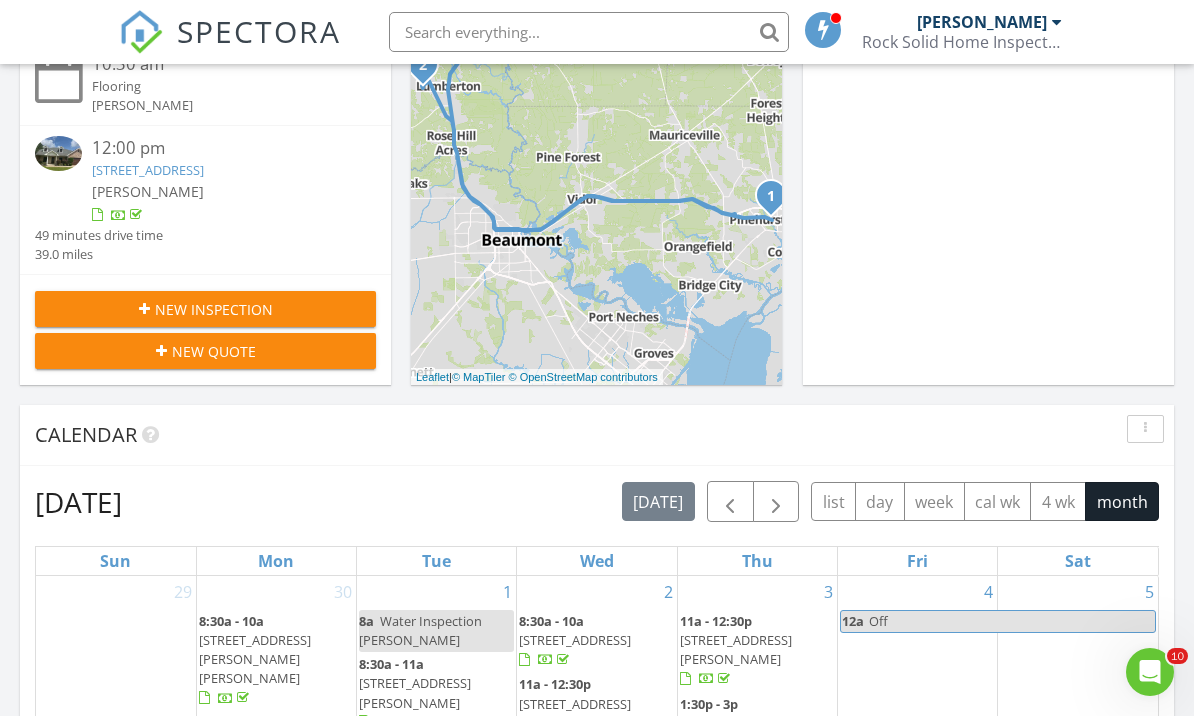 click on "New Inspection" at bounding box center (205, 309) 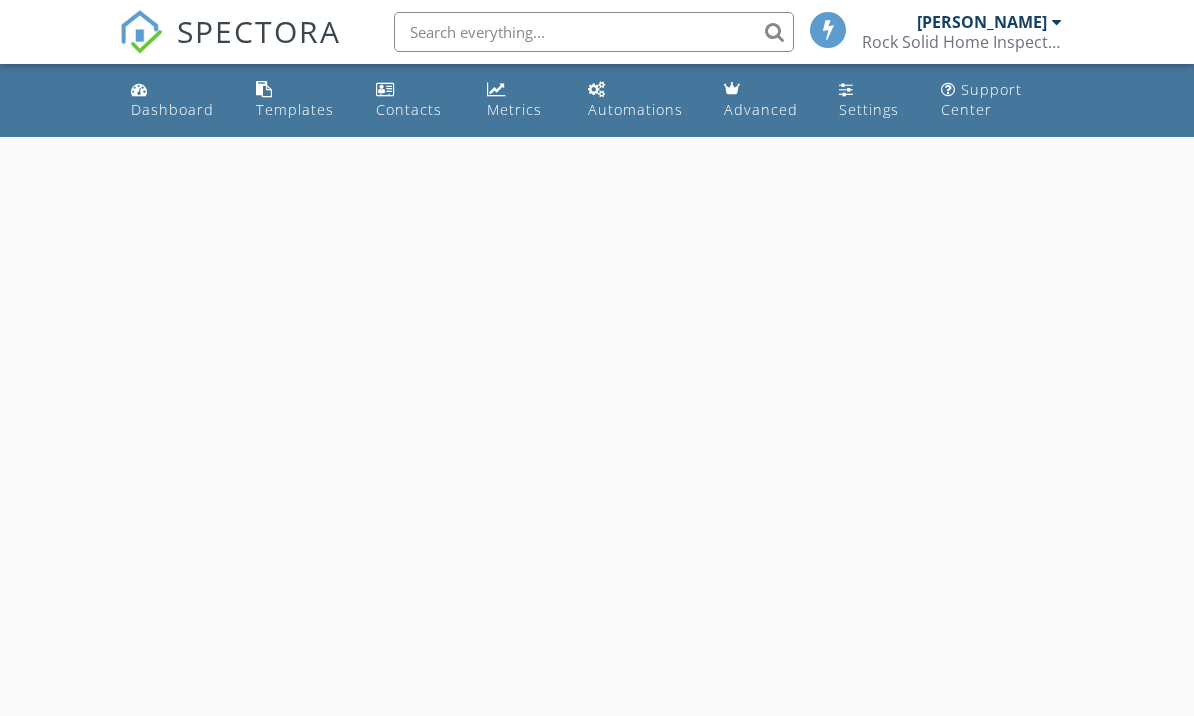scroll, scrollTop: 0, scrollLeft: 0, axis: both 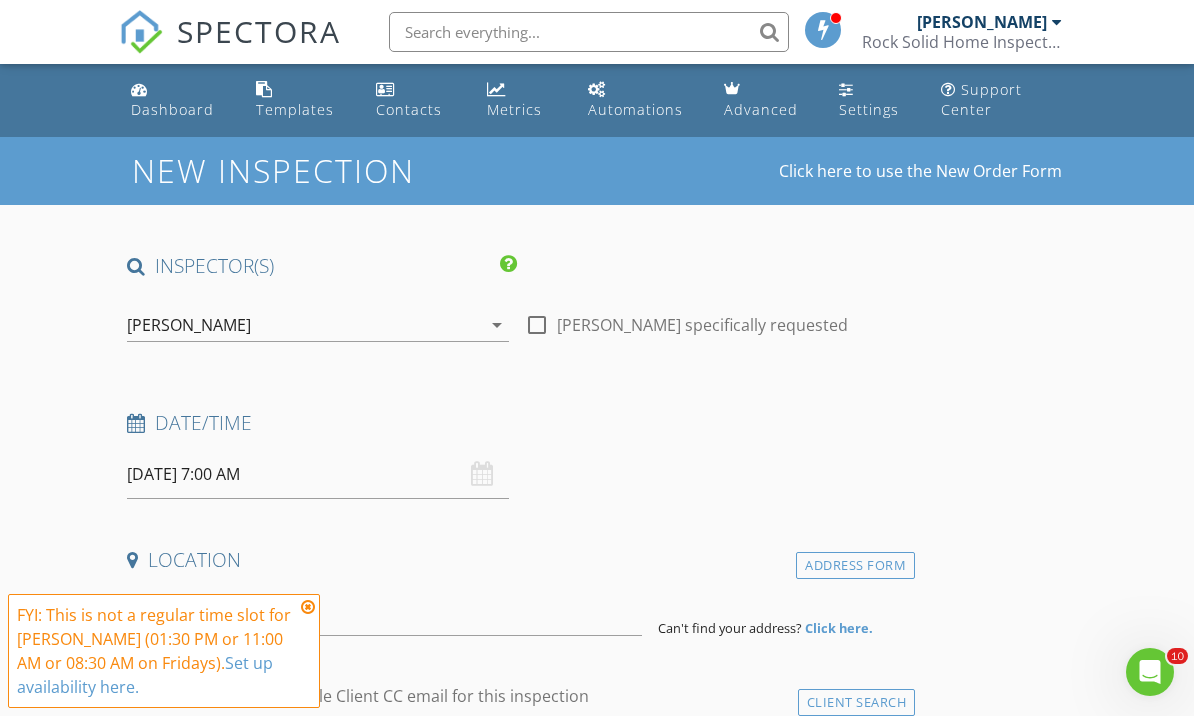 click at bounding box center (308, 607) 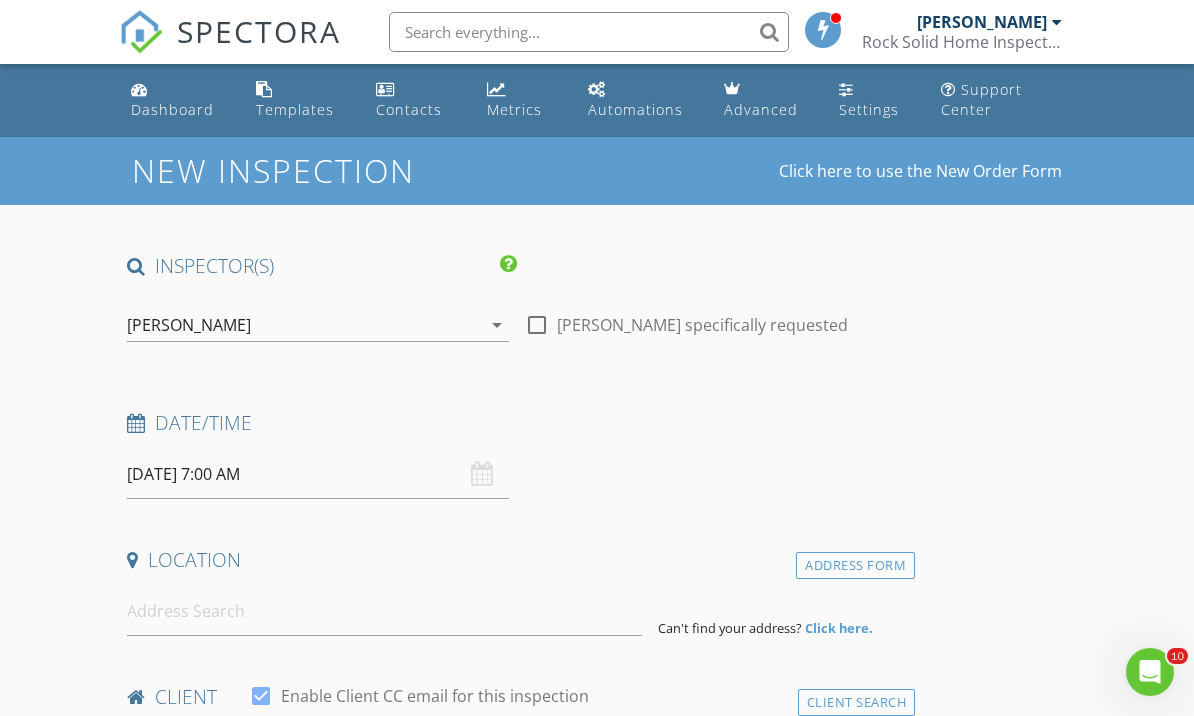 click on "[DATE] 7:00 AM" at bounding box center (318, 474) 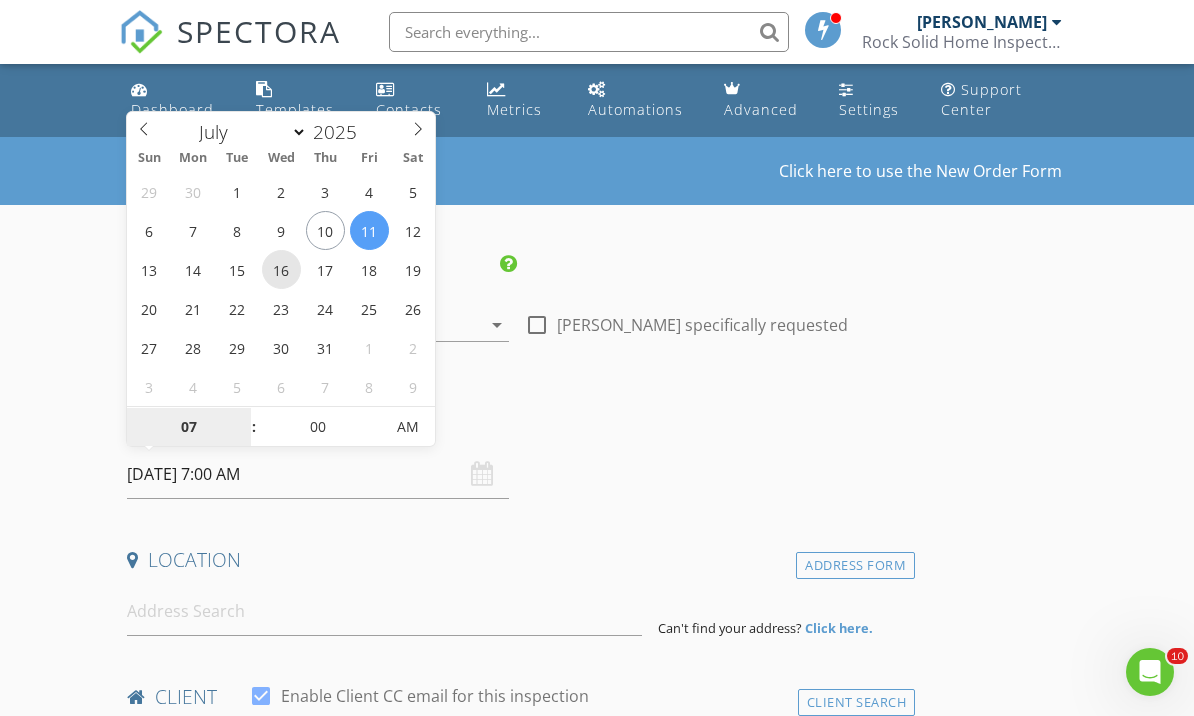 type on "[DATE] 7:00 AM" 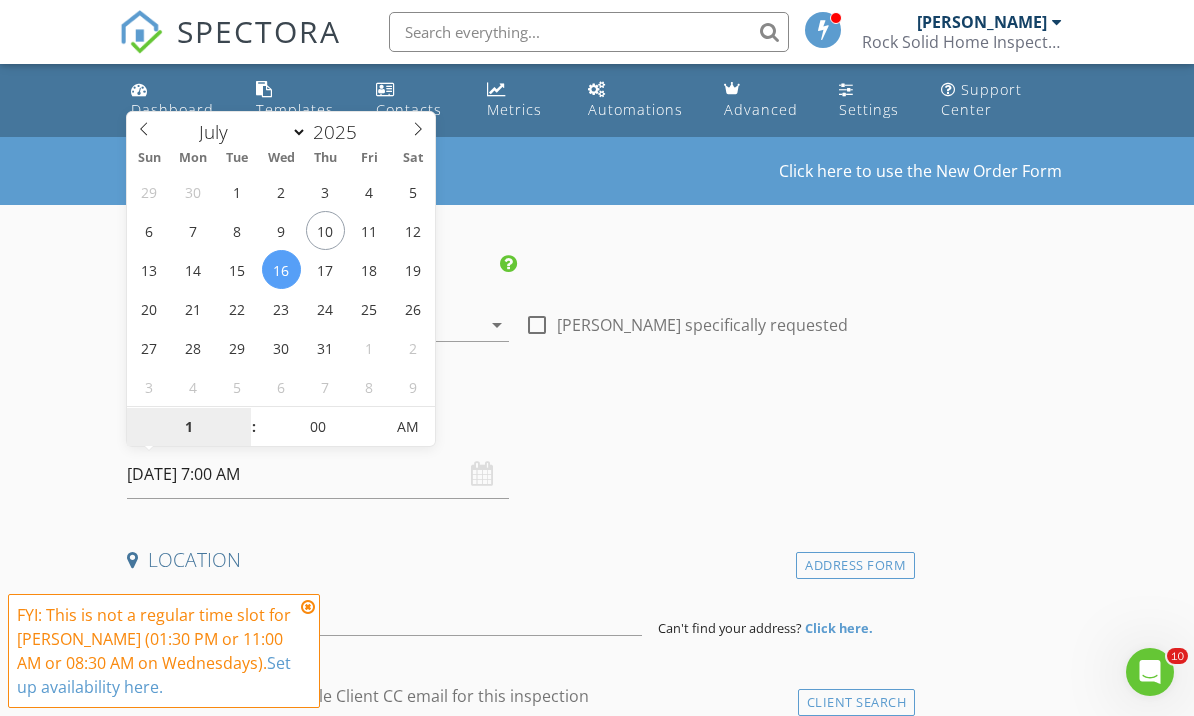 type on "11" 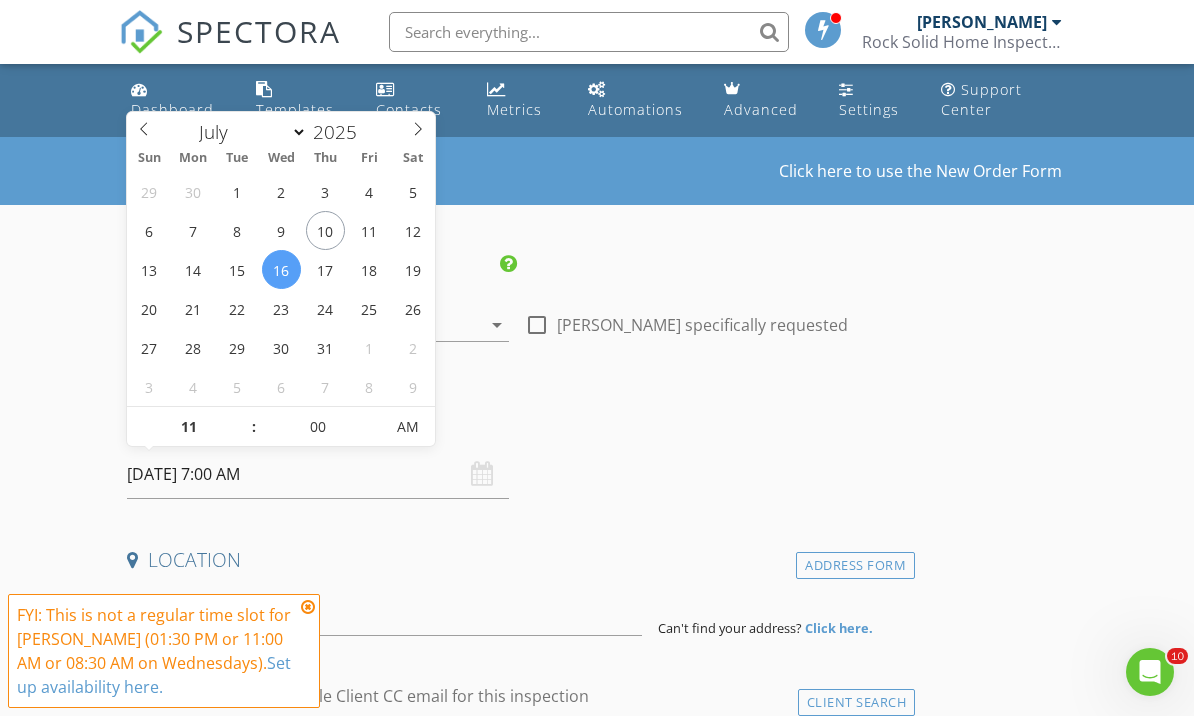 type on "[DATE] 11:00 AM" 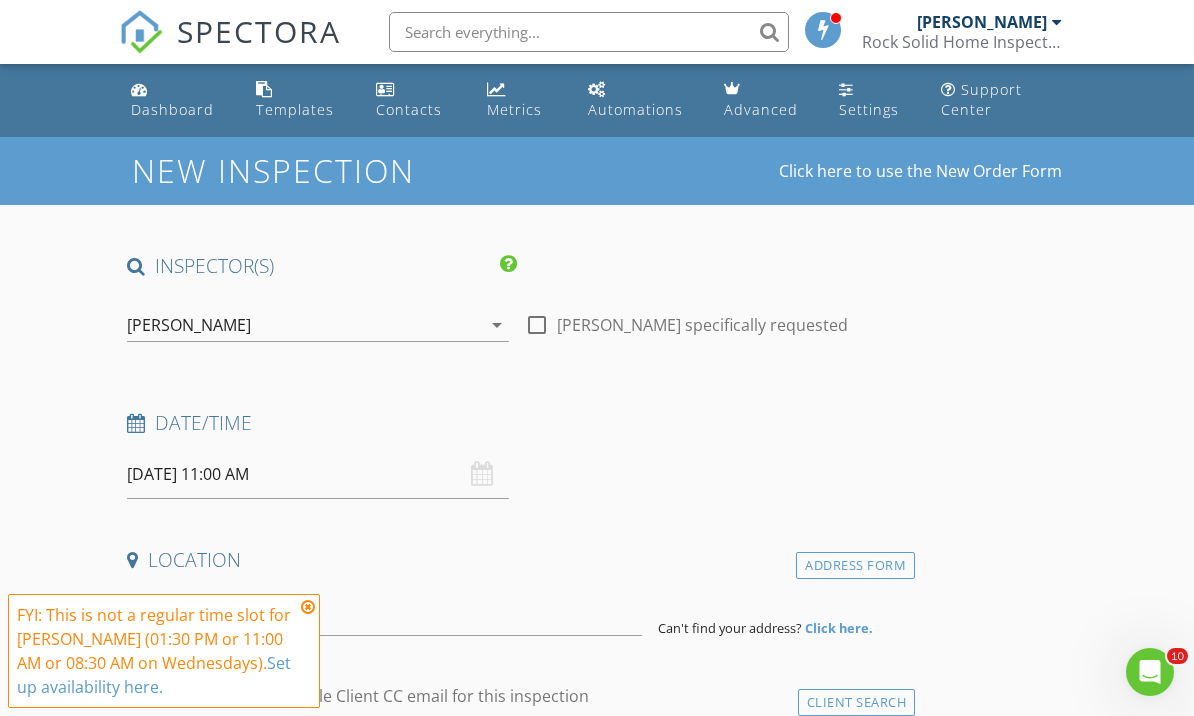 click at bounding box center (308, 607) 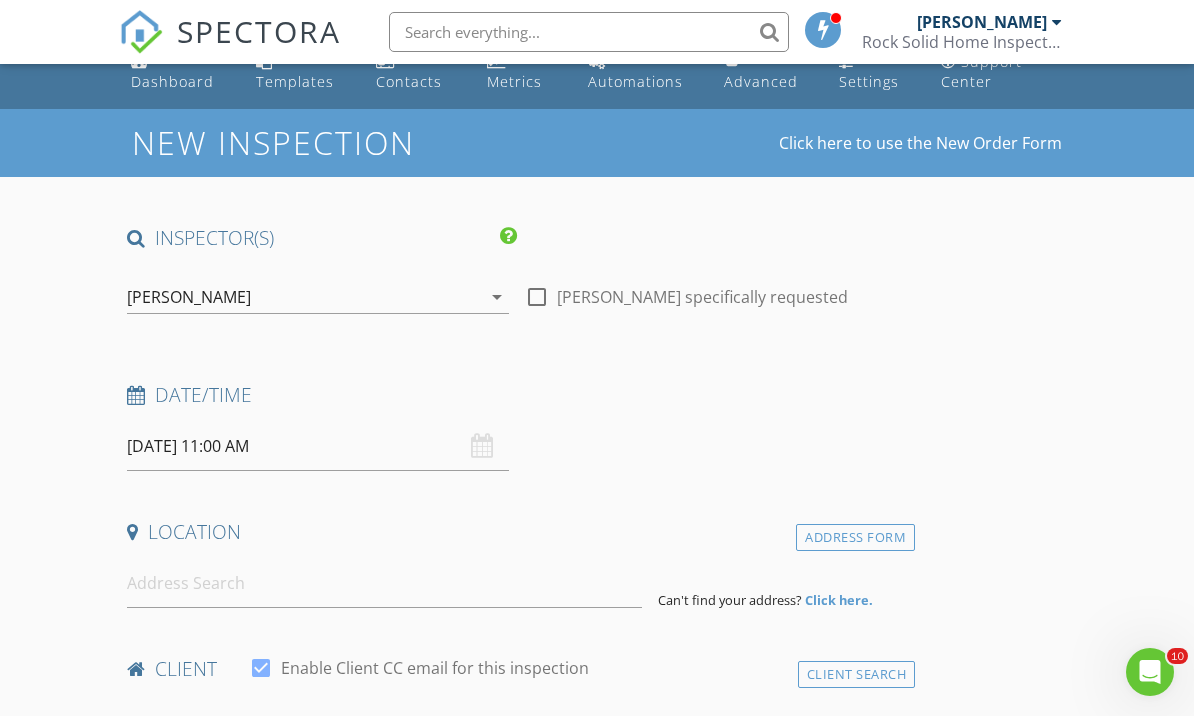 scroll, scrollTop: 33, scrollLeft: 0, axis: vertical 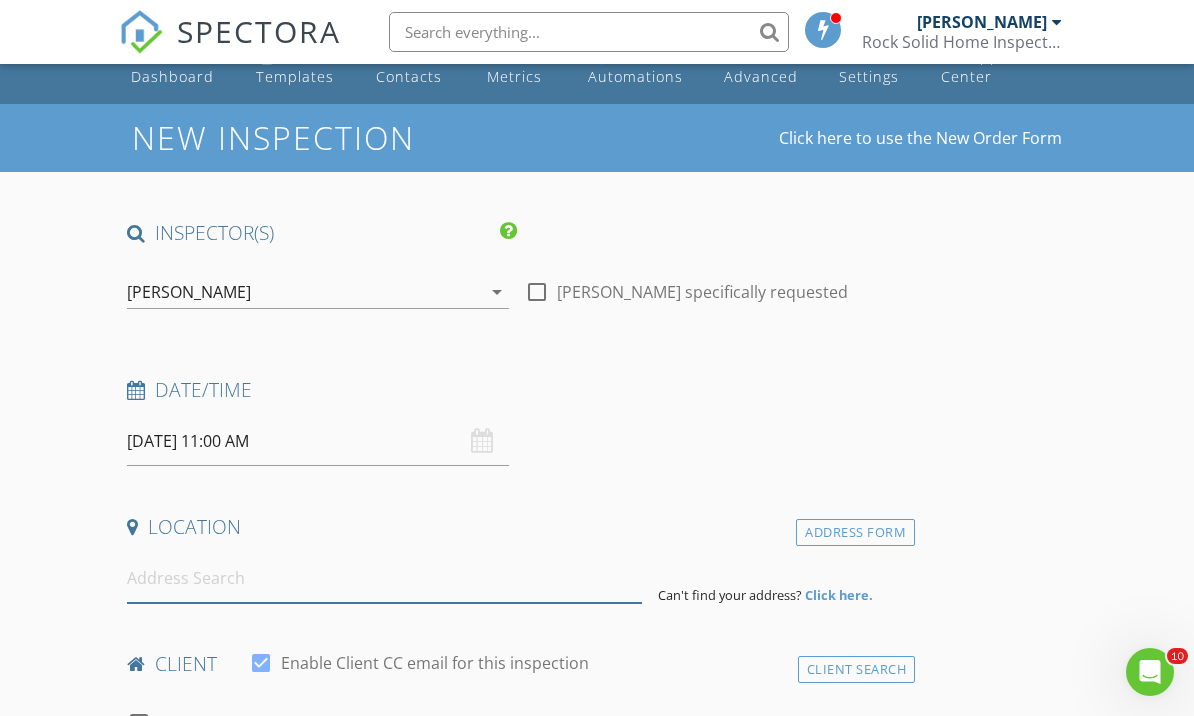 click at bounding box center [384, 578] 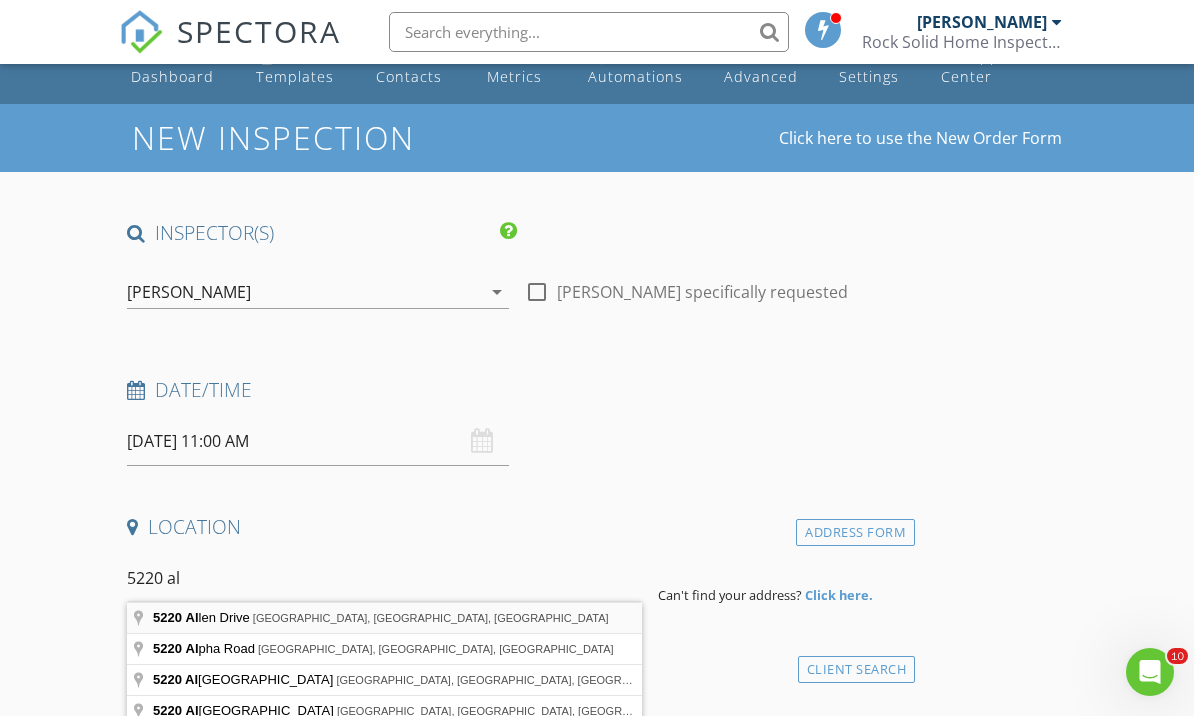 type on "5220 Allen Drive, Beaumont, TX, USA" 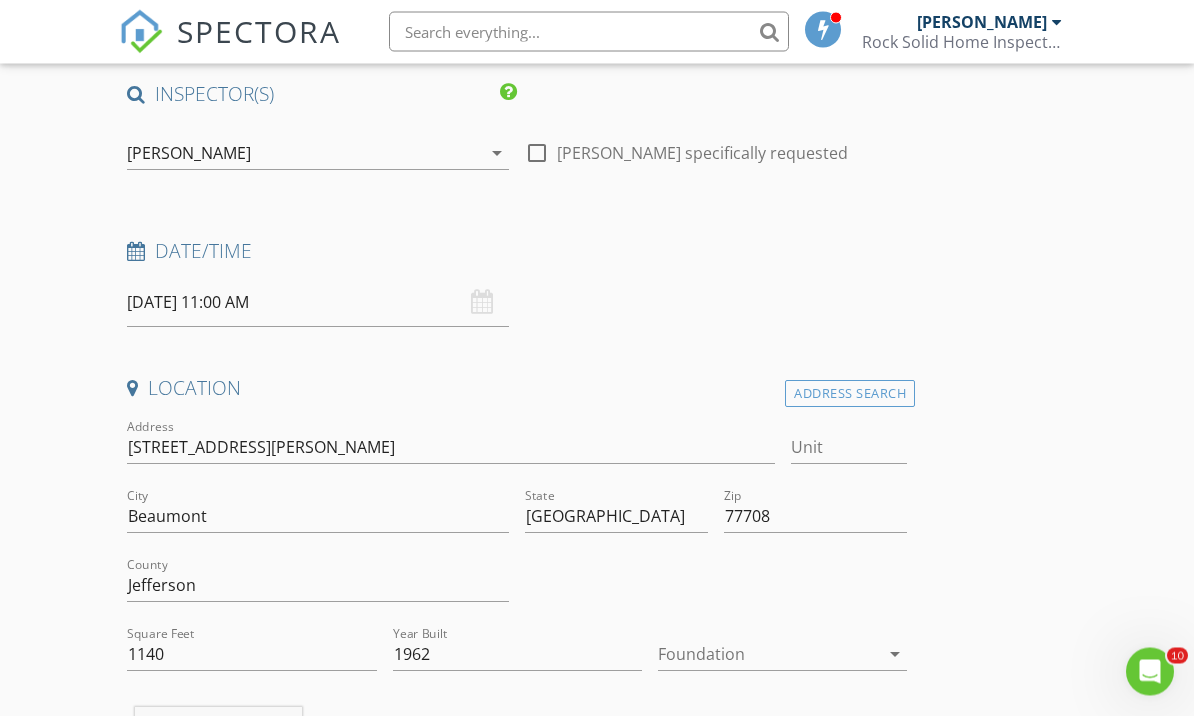 click on "arrow_drop_down" at bounding box center (895, 655) 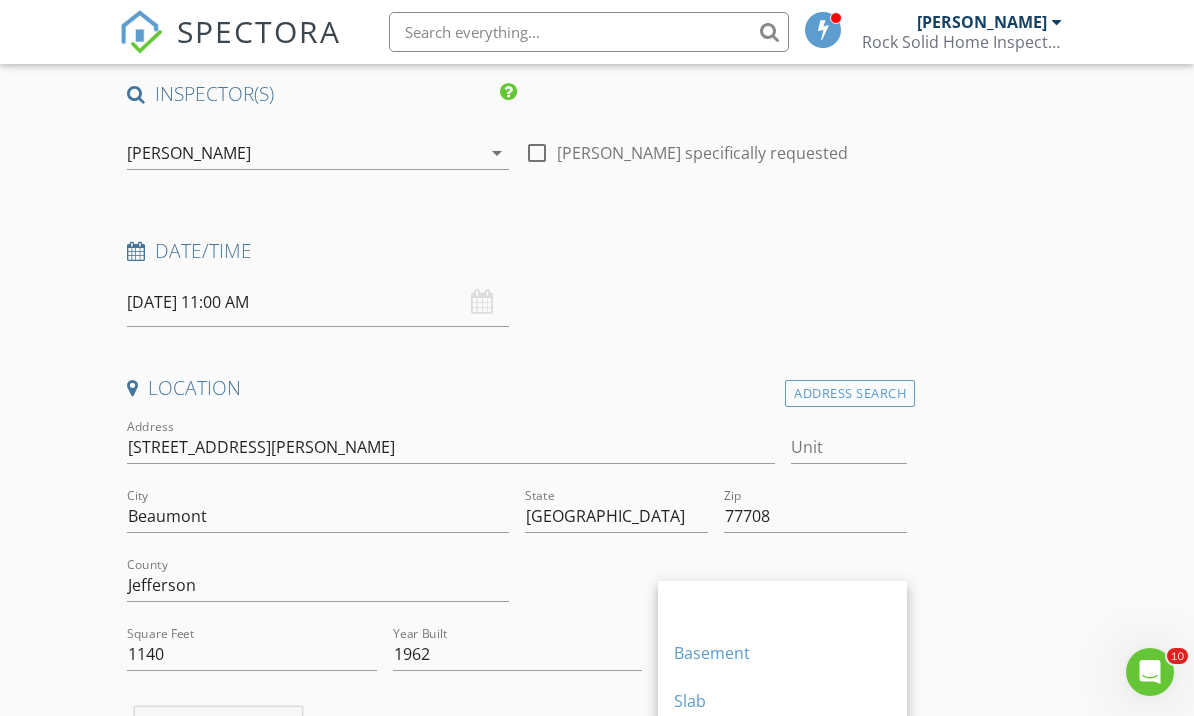 click on "INSPECTOR(S)
check_box   Larry Stone   PRIMARY   Larry Stone arrow_drop_down   check_box_outline_blank Larry Stone specifically requested
Date/Time
07/16/2025 11:00 AM
Location
Address Search       Address 5220 Allen Dr   Unit   City Beaumont   State TX   Zip 77708   County Jefferson     Square Feet 1140   Year Built 1962   Foundation arrow_drop_down     Larry Stone     16.5 miles     (23 minutes)
client
check_box Enable Client CC email for this inspection   Client Search     check_box_outline_blank Client is a Company/Organization     First Name   Last Name   Email   CC Email   Phone   Address   City   State   Zip       Notes   Private Notes
ADD ADDITIONAL client
SERVICES
check_box_outline_blank   Residential Inspection   arrow_drop_down     Select Discount Code" at bounding box center [596, 1814] 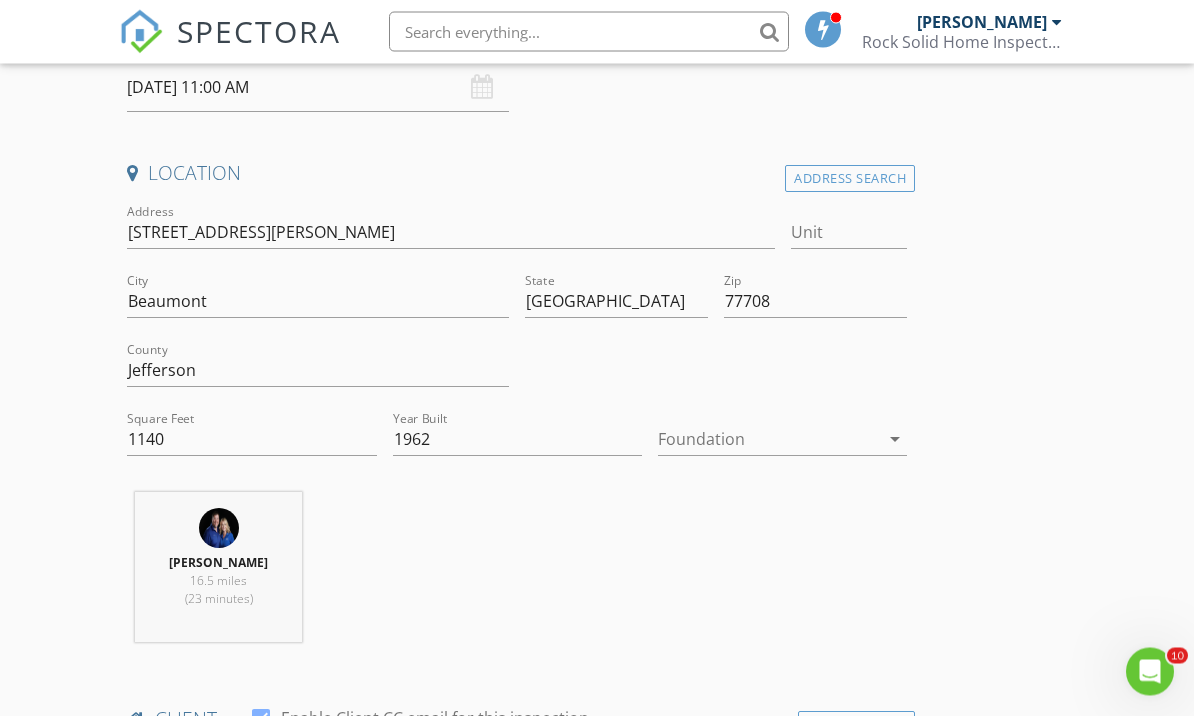click on "arrow_drop_down" at bounding box center (895, 440) 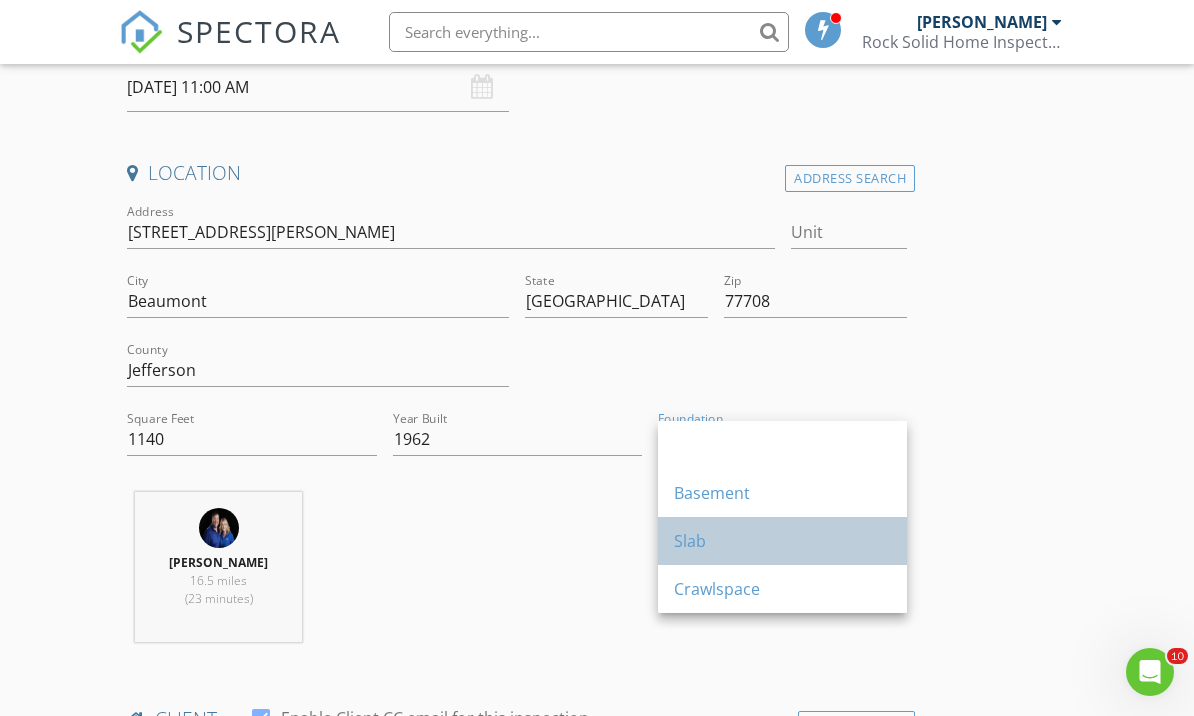 click on "Slab" at bounding box center [782, 541] 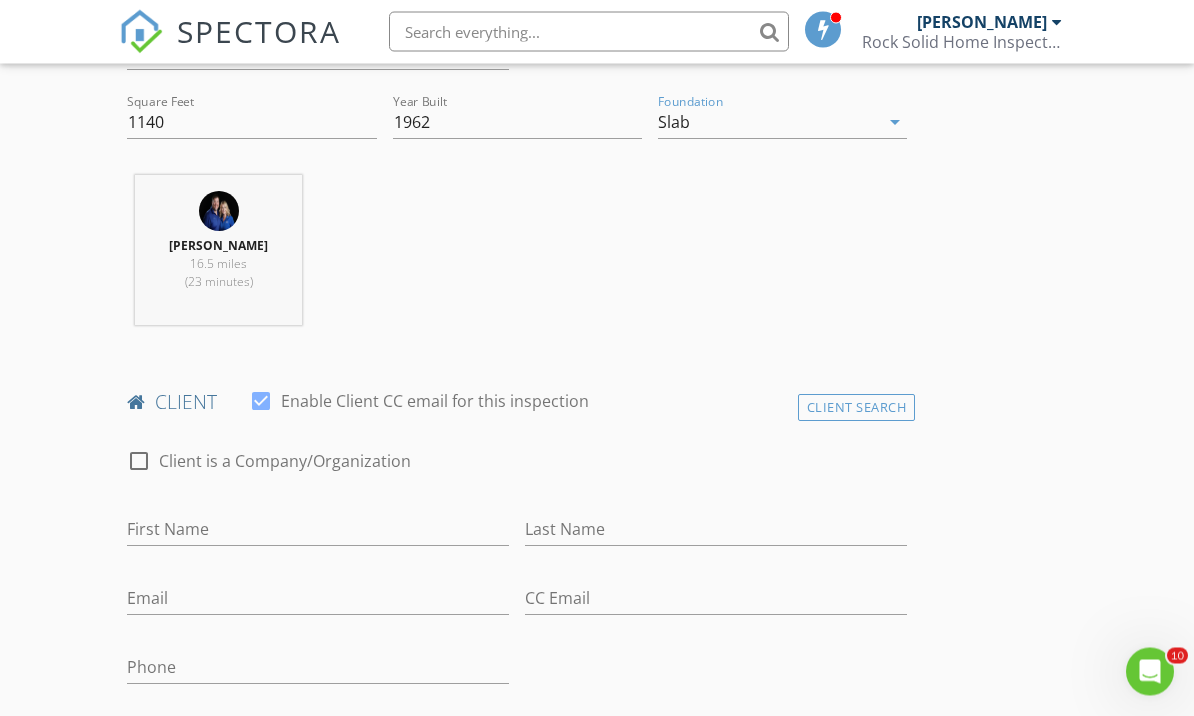 scroll, scrollTop: 704, scrollLeft: 0, axis: vertical 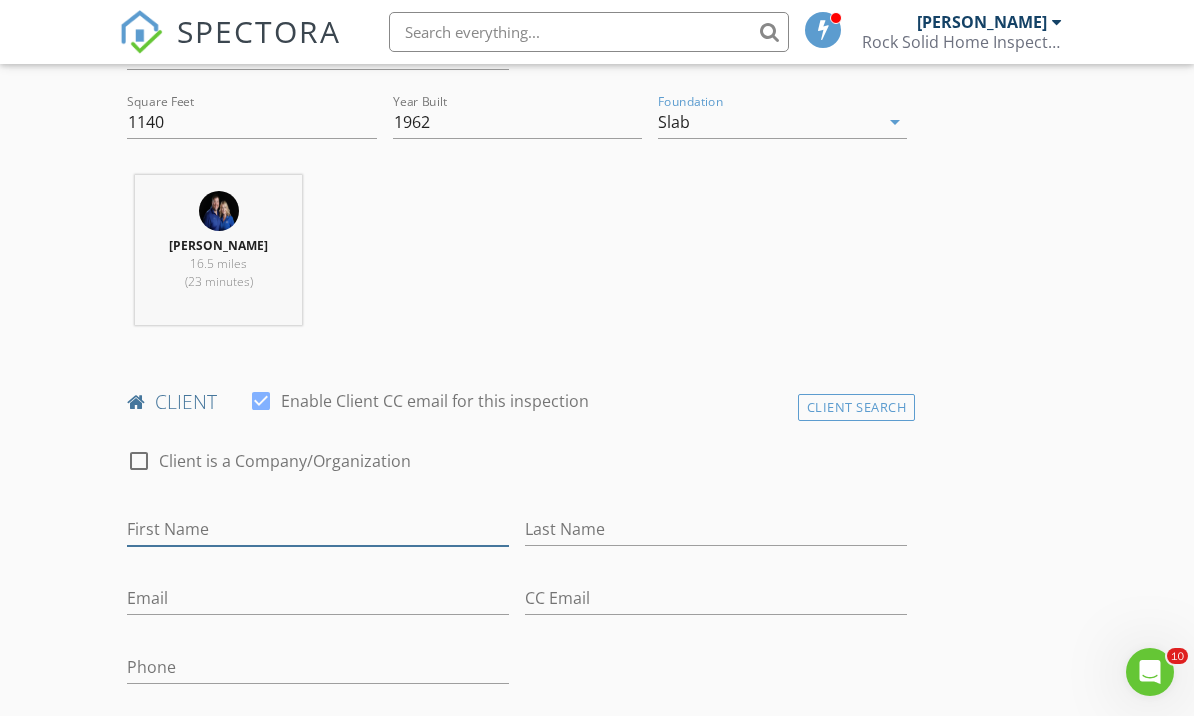 click on "First Name" at bounding box center (318, 529) 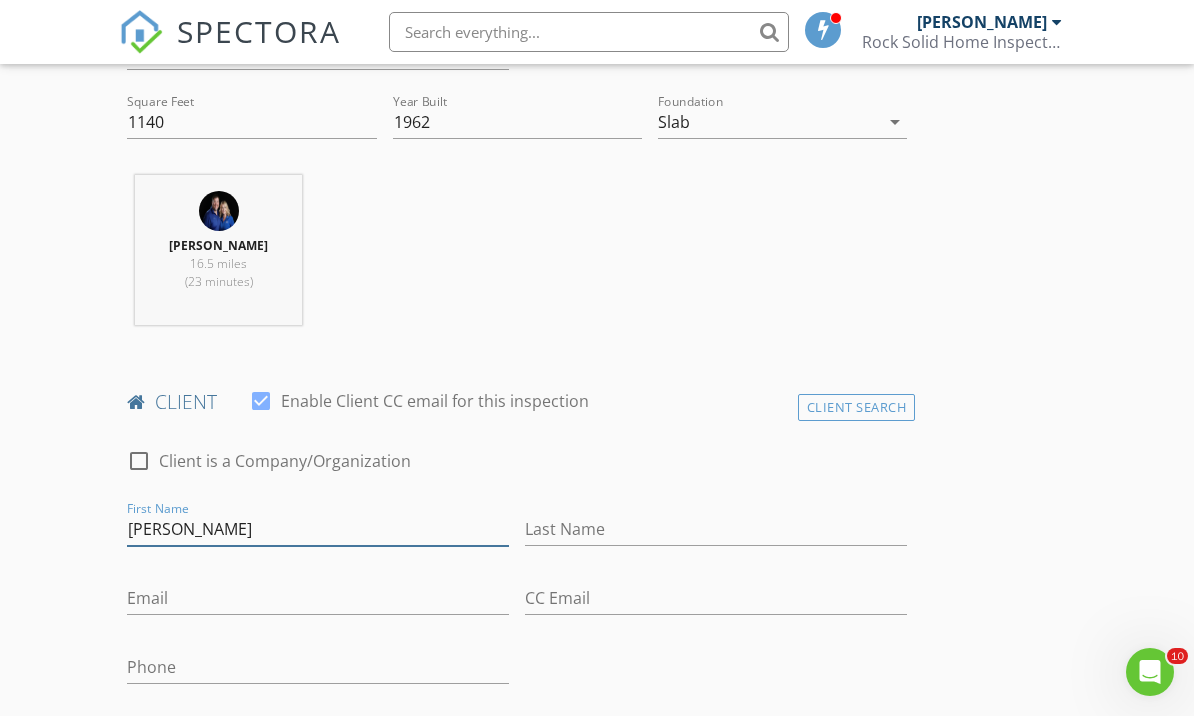 type on "[PERSON_NAME]" 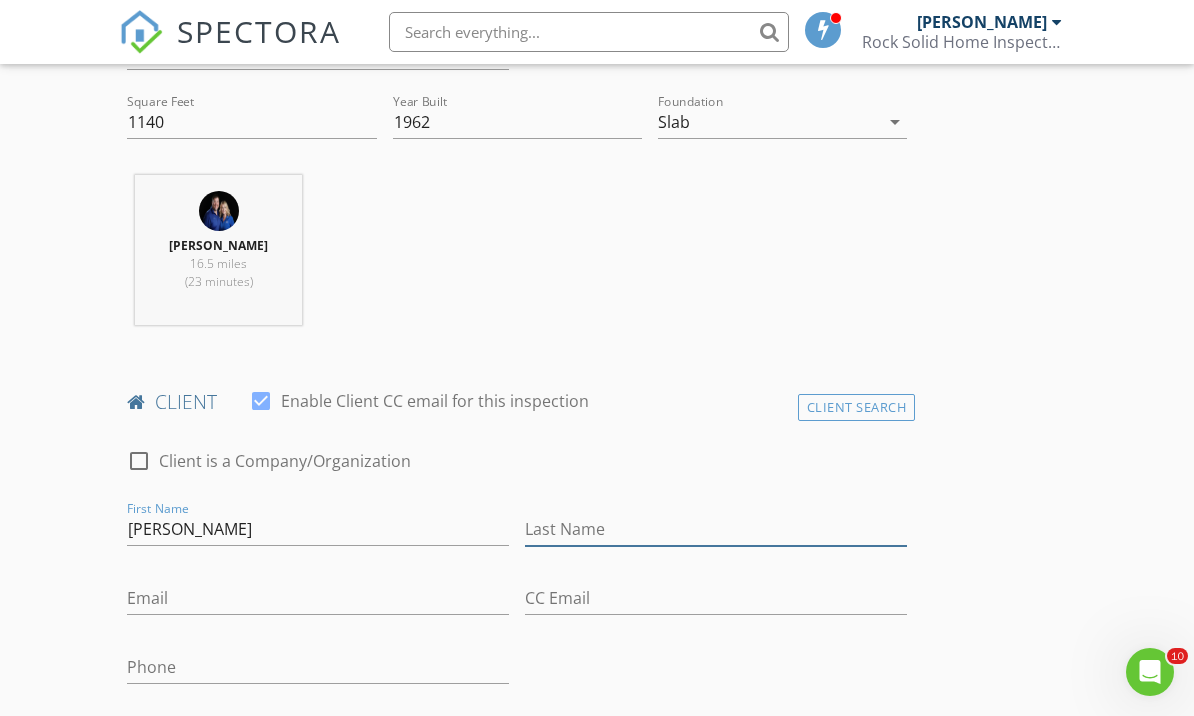 click on "Last Name" at bounding box center [716, 529] 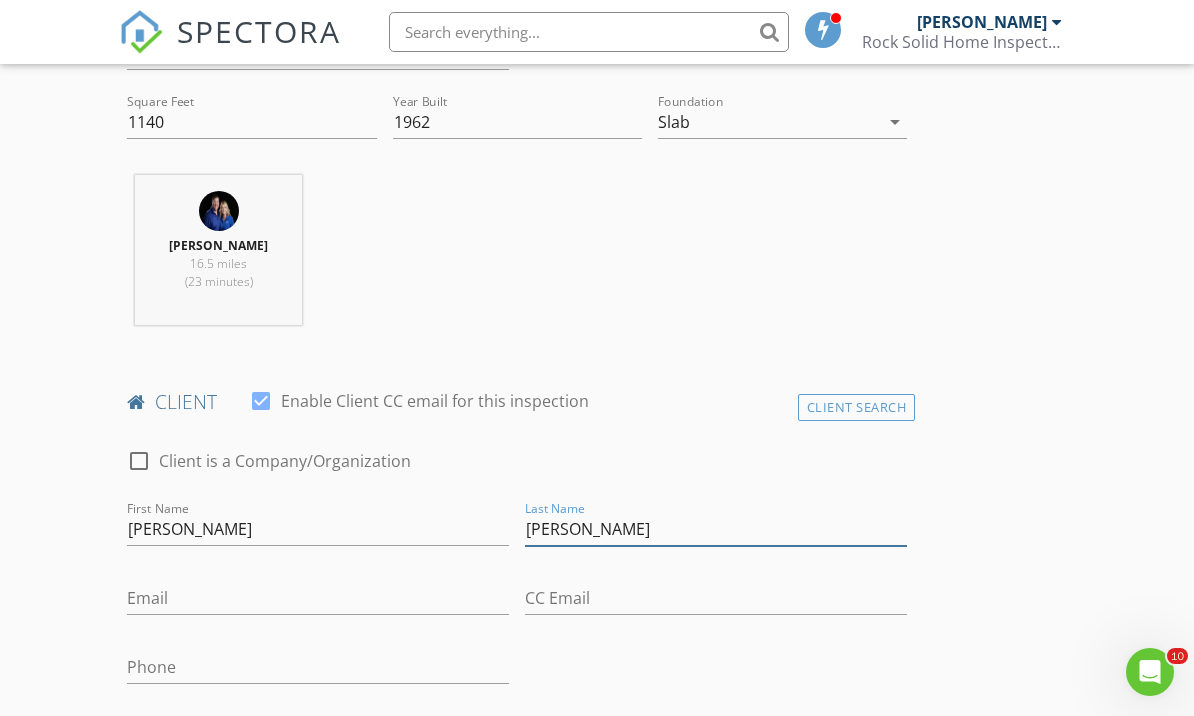 type on "[PERSON_NAME]" 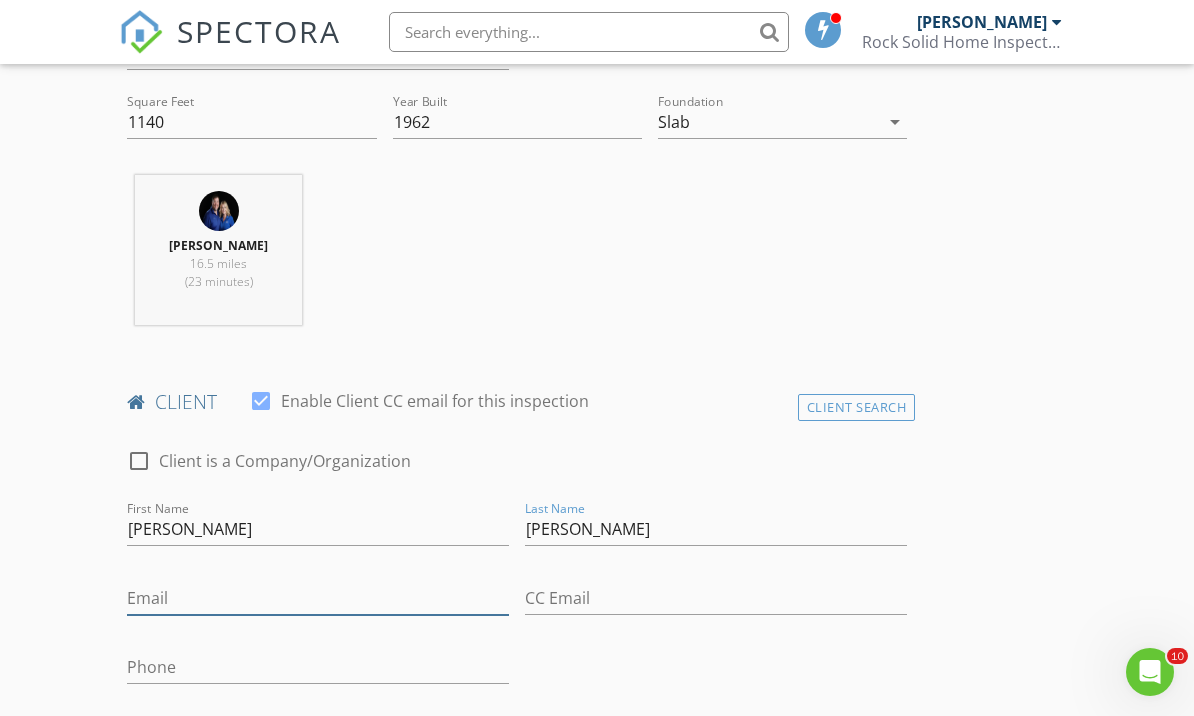 click on "Email" at bounding box center [318, 598] 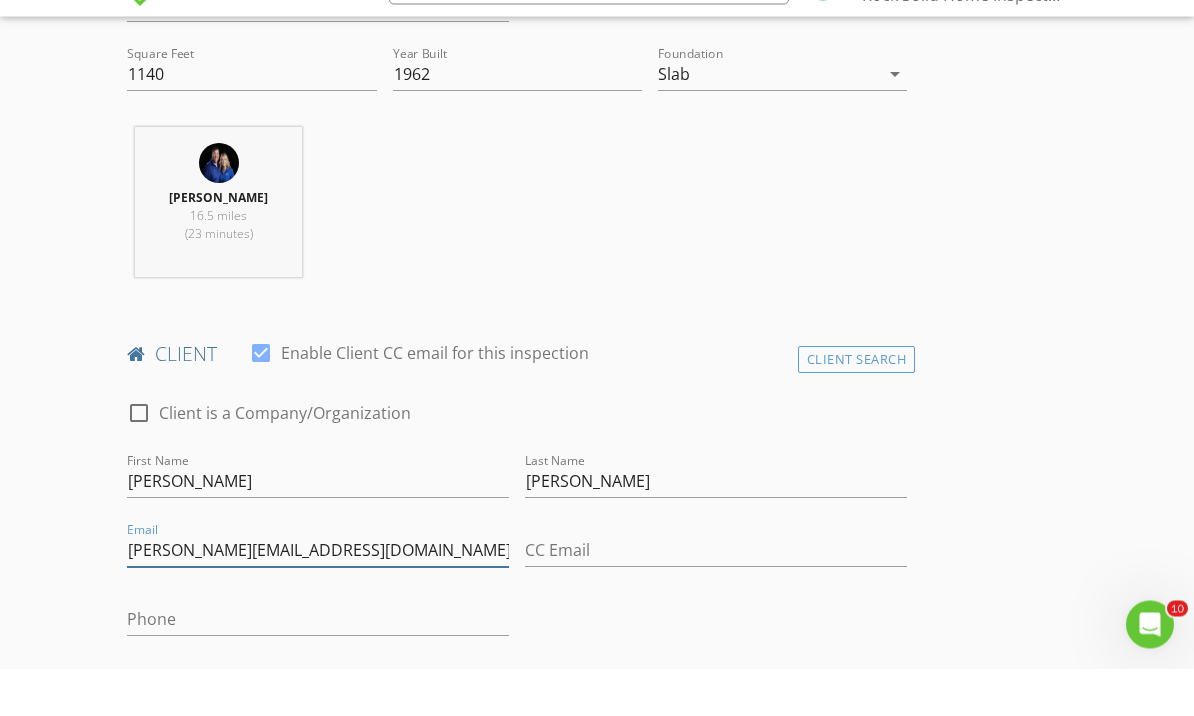 type on "Rodgers.ken1419@gmail.com" 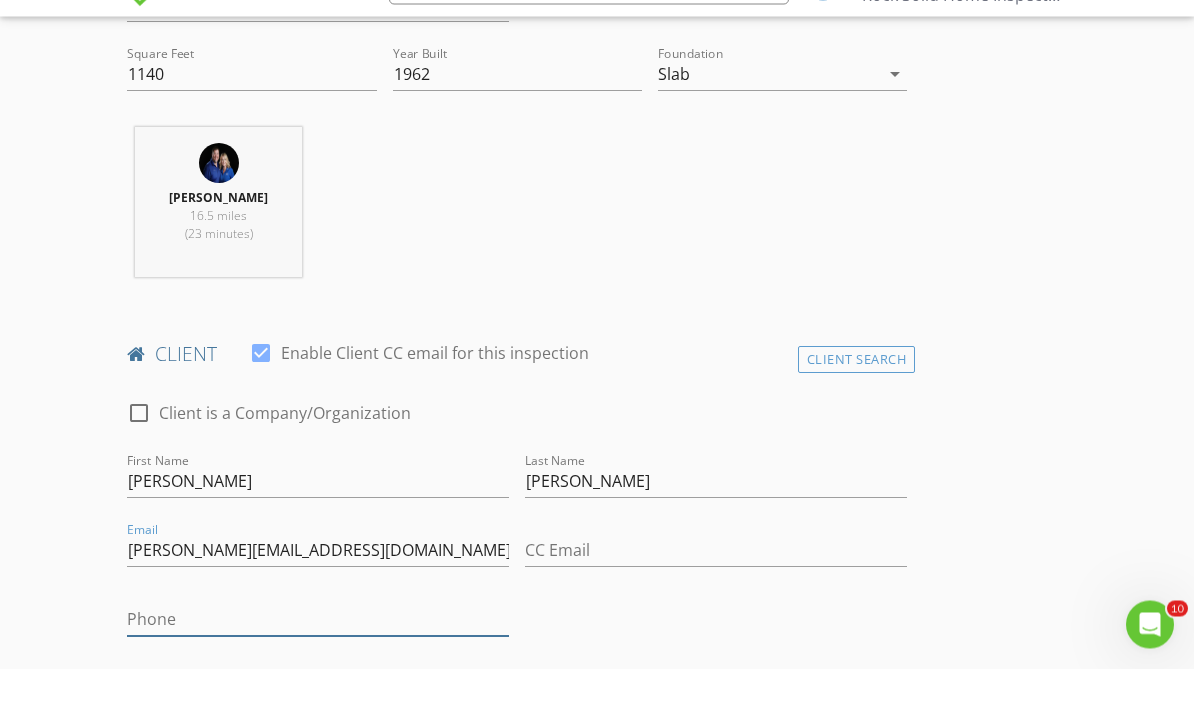 click on "Phone" at bounding box center [318, 667] 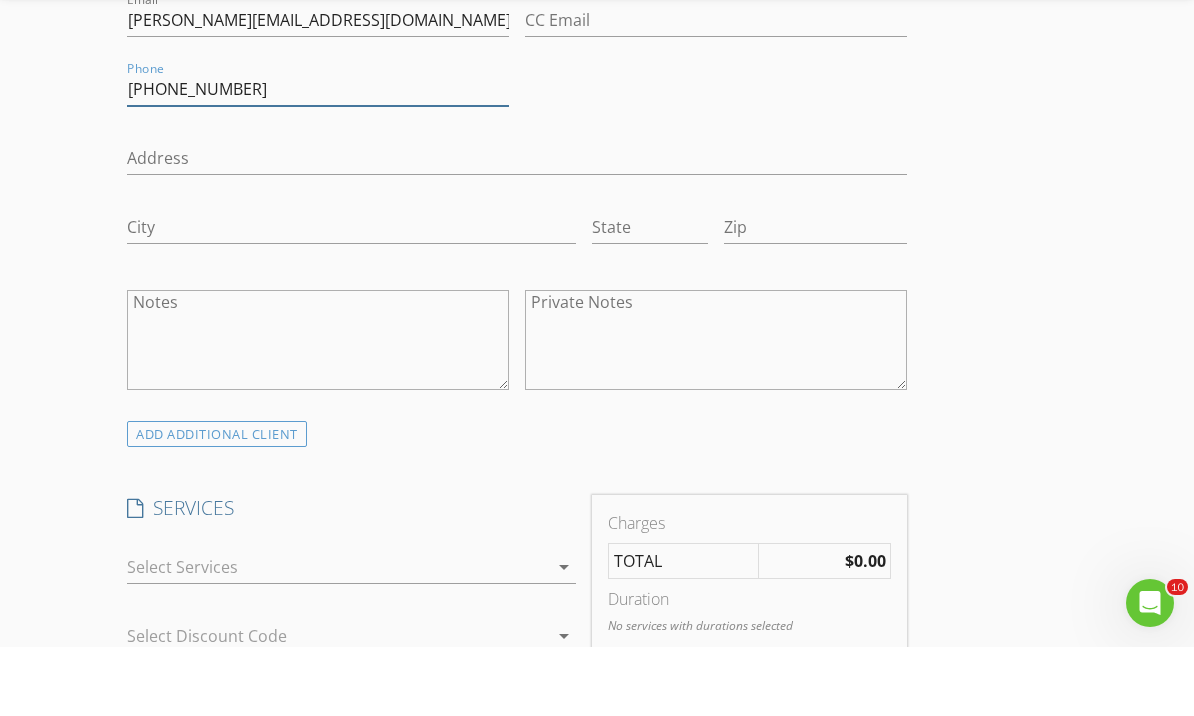 scroll, scrollTop: 1228, scrollLeft: 0, axis: vertical 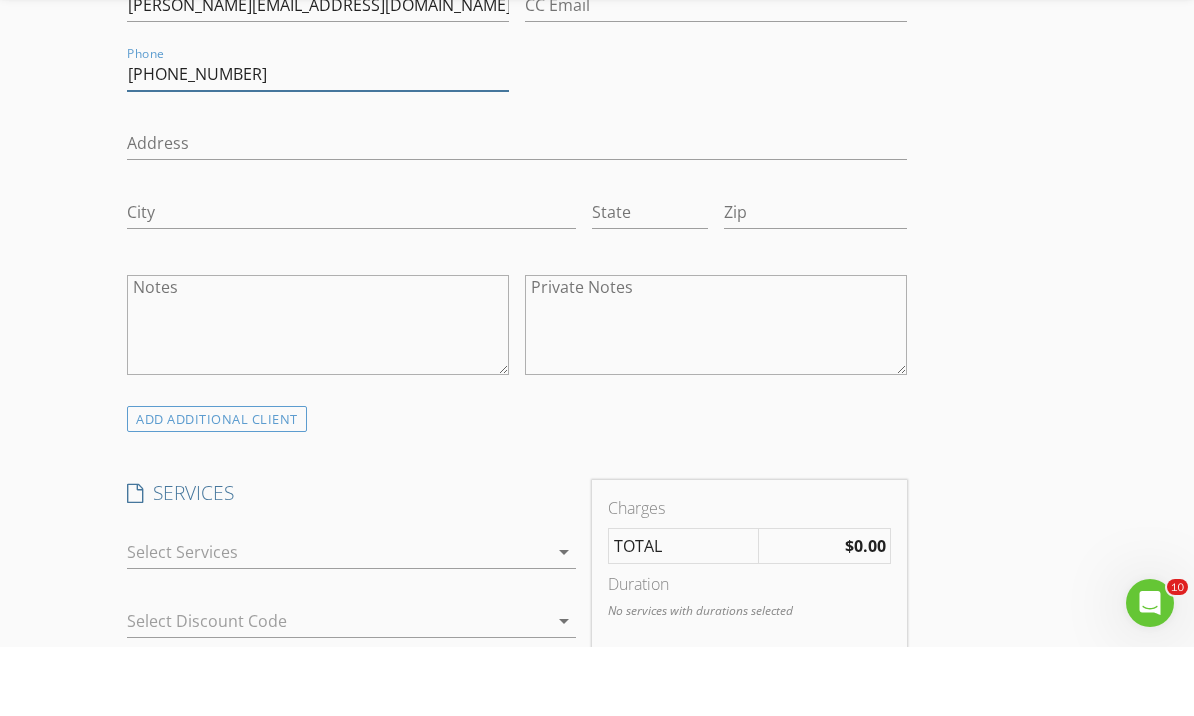 type on "[PHONE_NUMBER]" 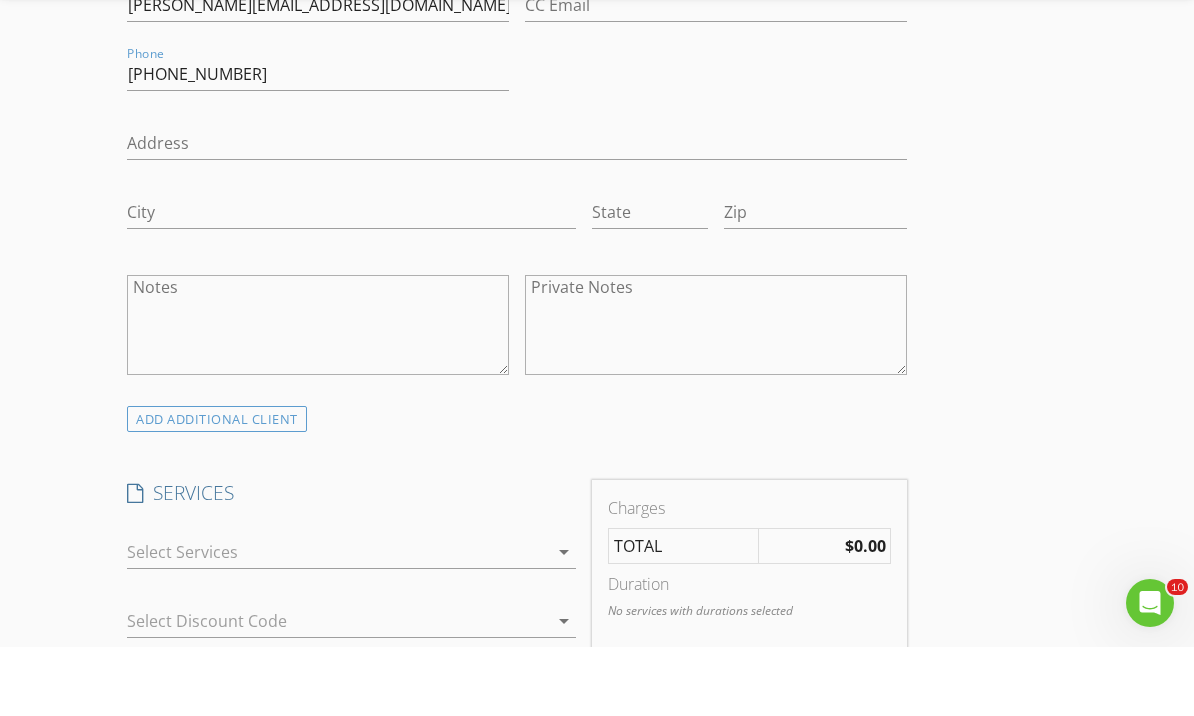 click on "arrow_drop_down" at bounding box center (351, 621) 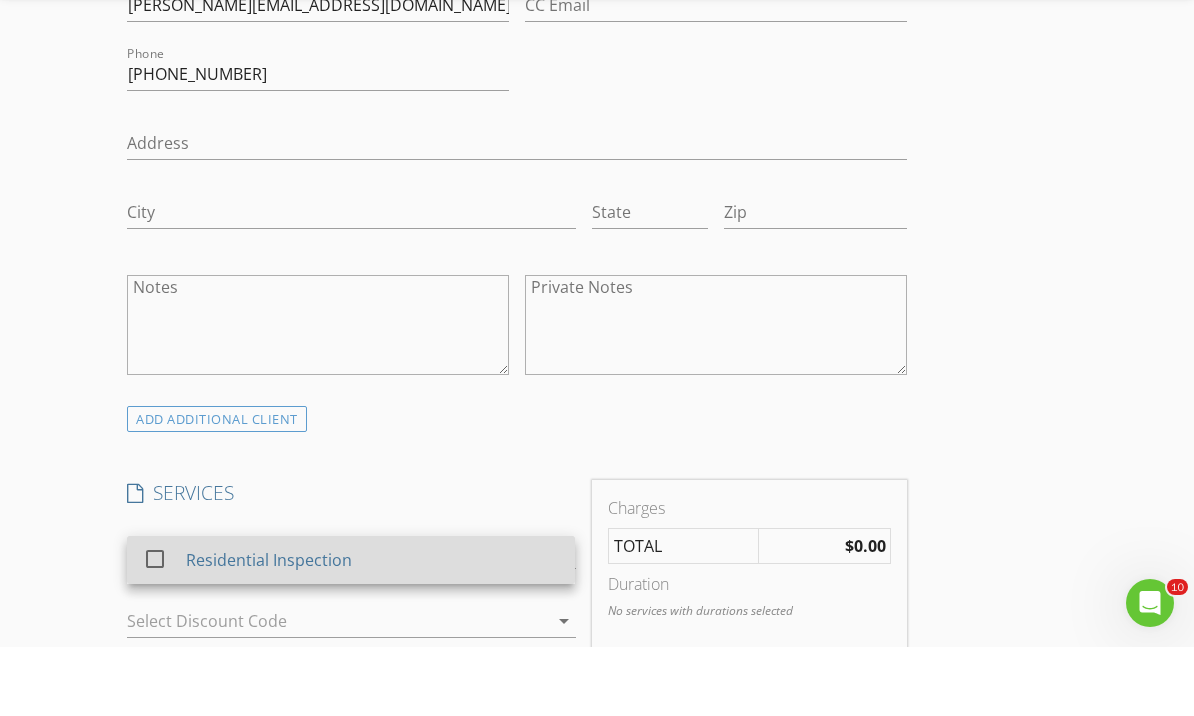 scroll, scrollTop: 1297, scrollLeft: 0, axis: vertical 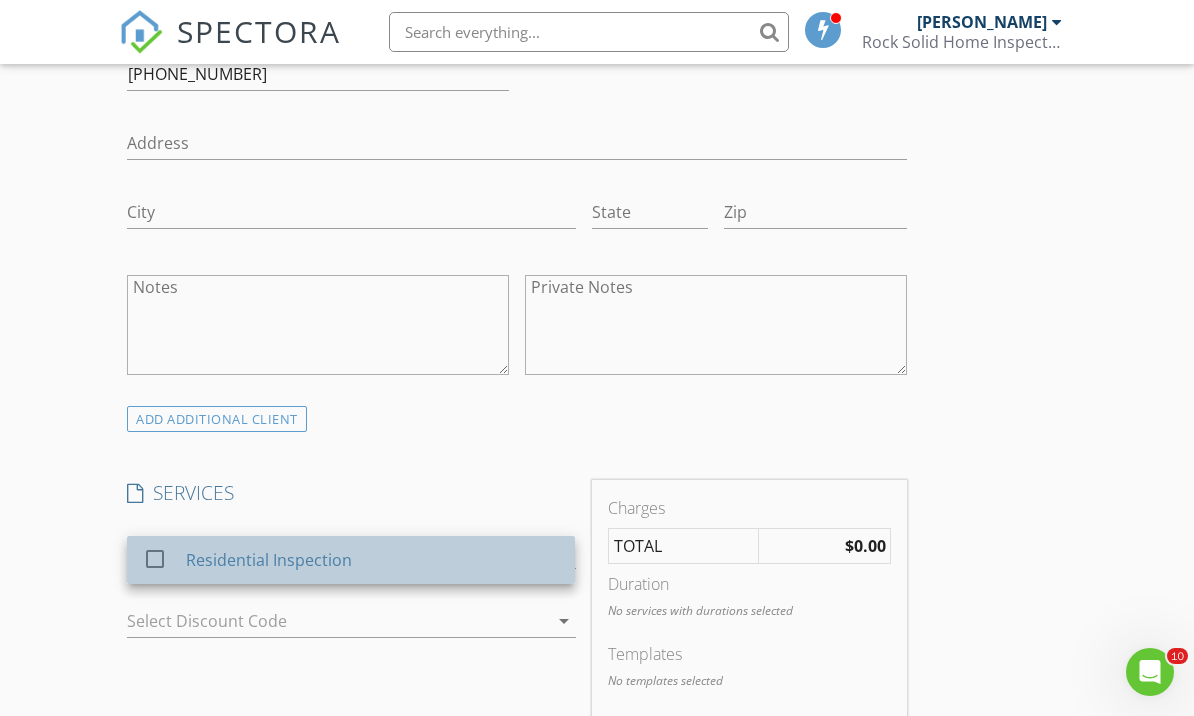 click on "Residential Inspection" at bounding box center [372, 560] 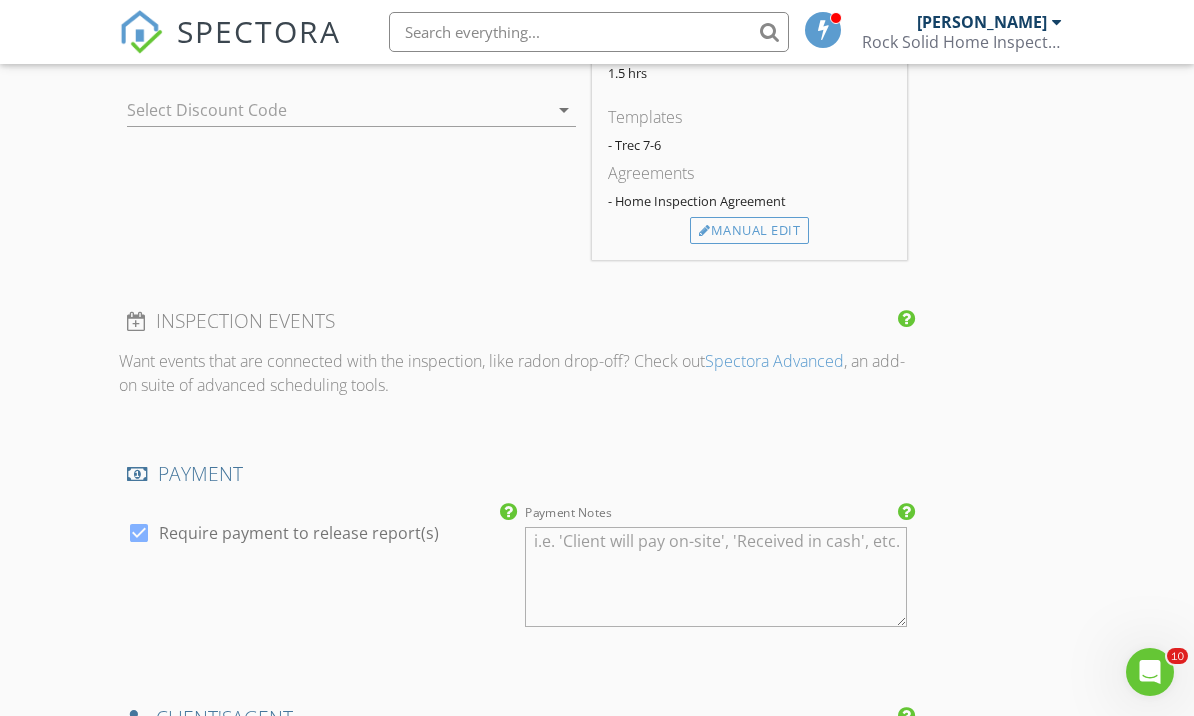 scroll, scrollTop: 1887, scrollLeft: 0, axis: vertical 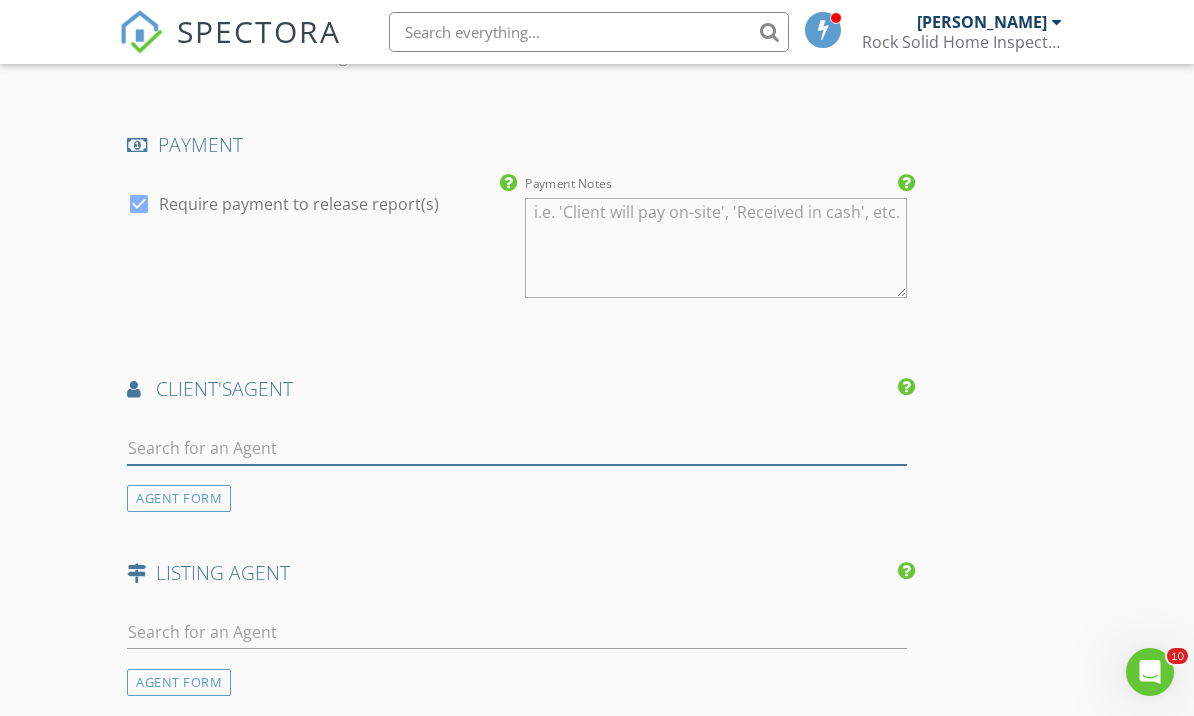 click at bounding box center (517, 448) 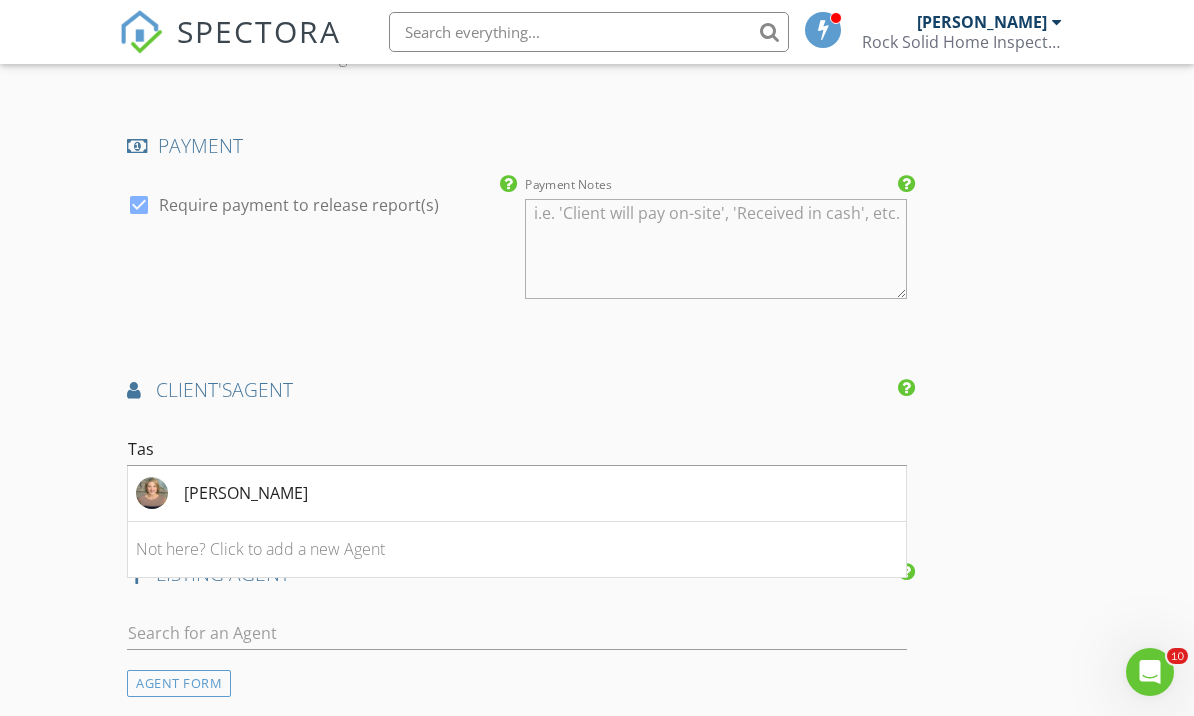 click on "INSPECTOR(S)
check_box   Larry Stone   PRIMARY   Larry Stone arrow_drop_down   check_box_outline_blank Larry Stone specifically requested
Date/Time
07/16/2025 11:00 AM
Location
Address Search       Address 5220 Allen Dr   Unit   City Beaumont   State TX   Zip 77708   County Jefferson     Square Feet 1140   Year Built 1962   Foundation Slab arrow_drop_down     Larry Stone     16.5 miles     (23 minutes)
client
check_box Enable Client CC email for this inspection   Client Search     check_box_outline_blank Client is a Company/Organization     First Name Kendra   Last Name Rodgers   Email Rodgers.ken1419@gmail.com   CC Email   Phone 832-420-8618   Address   City   State   Zip       Notes   Private Notes
ADD ADDITIONAL client
SERVICES
check_box   Residential Inspection" at bounding box center (596, -211) 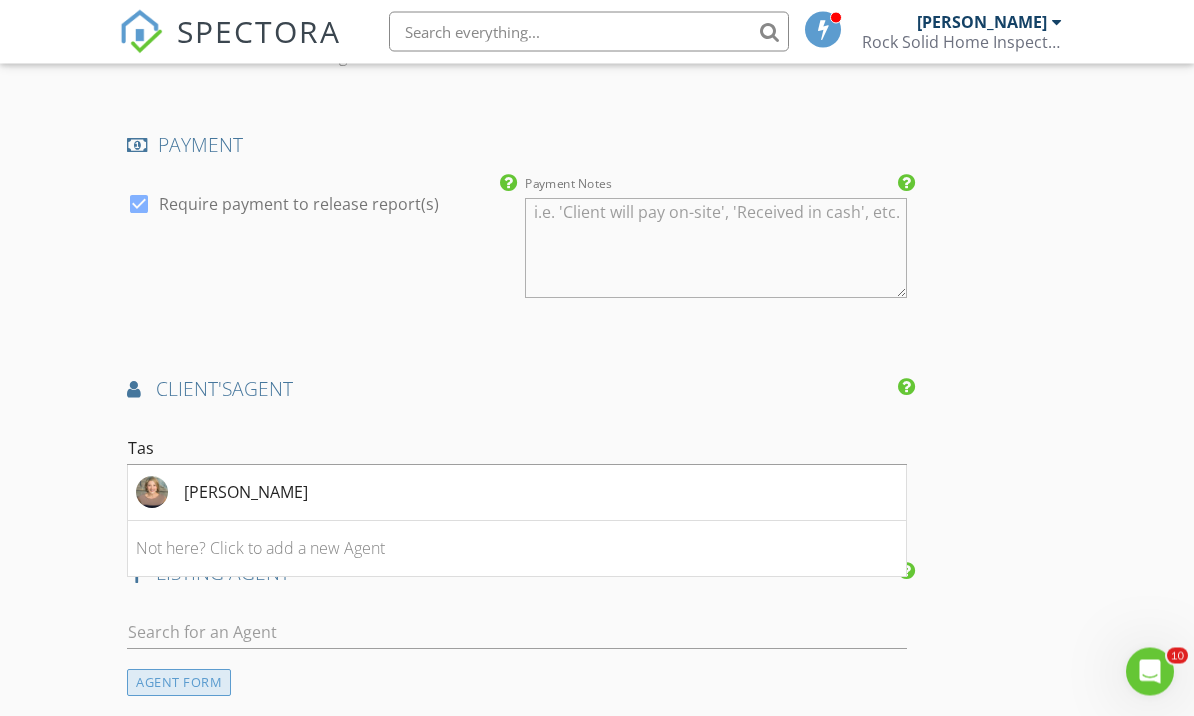 click on "AGENT FORM" at bounding box center (179, 683) 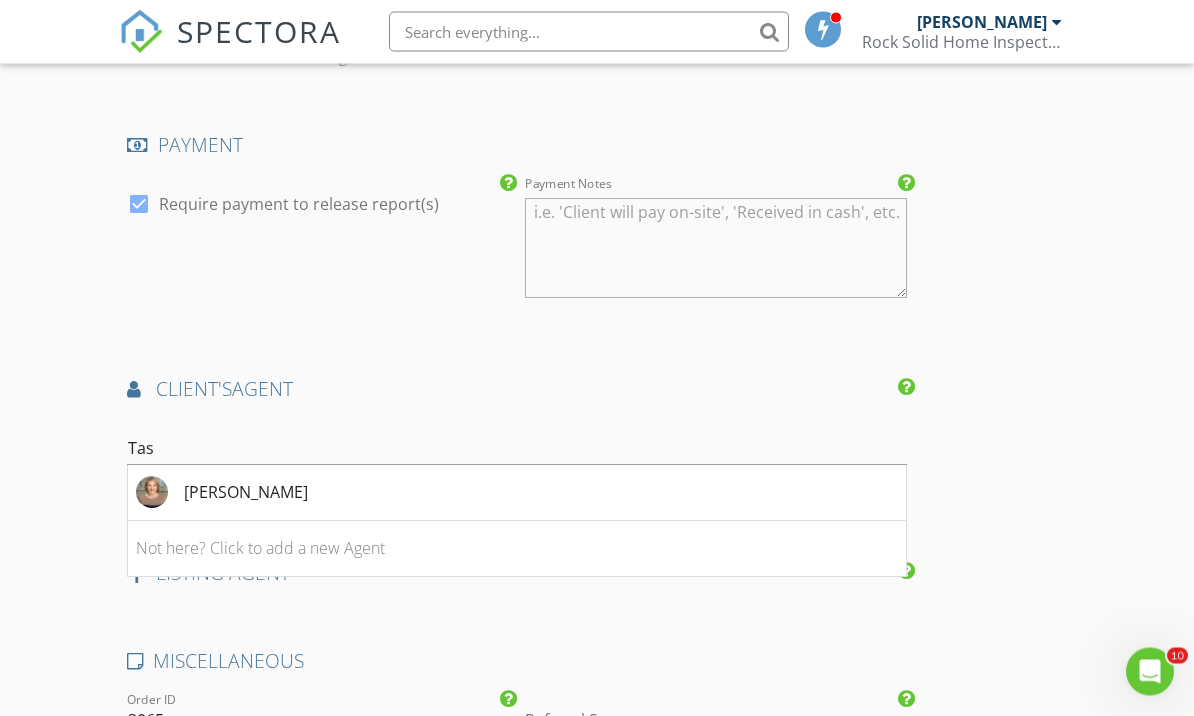 scroll, scrollTop: 2206, scrollLeft: 0, axis: vertical 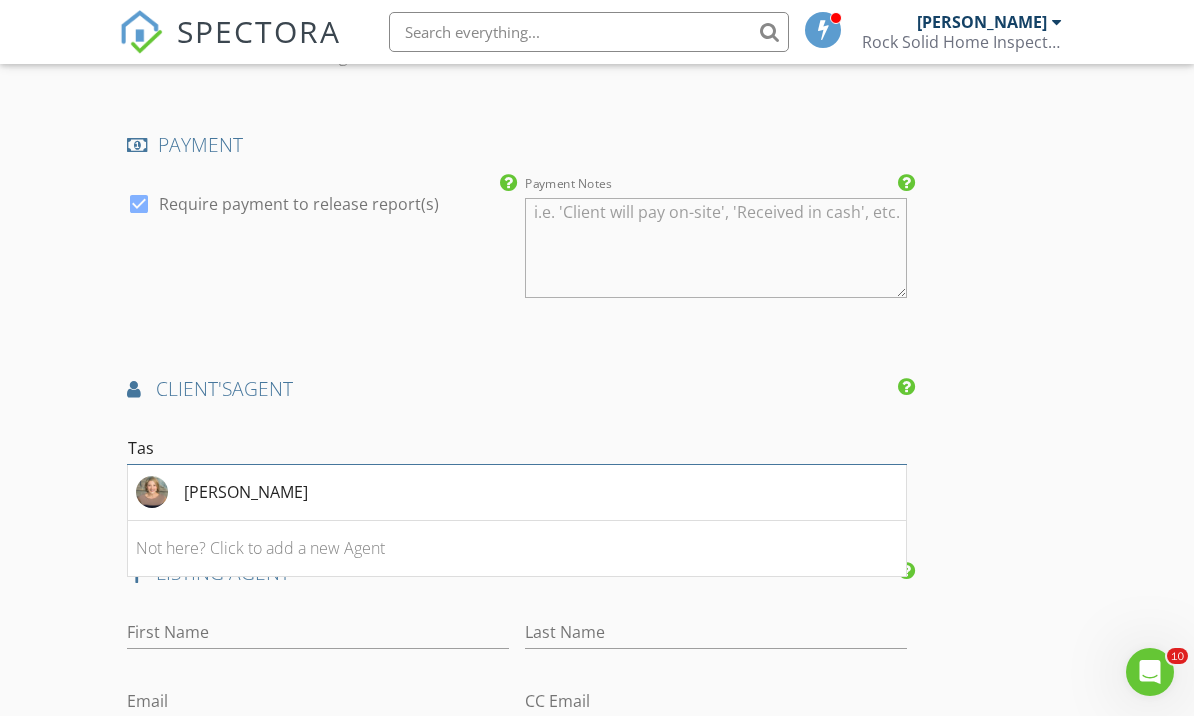 click on "Tas" at bounding box center [517, 448] 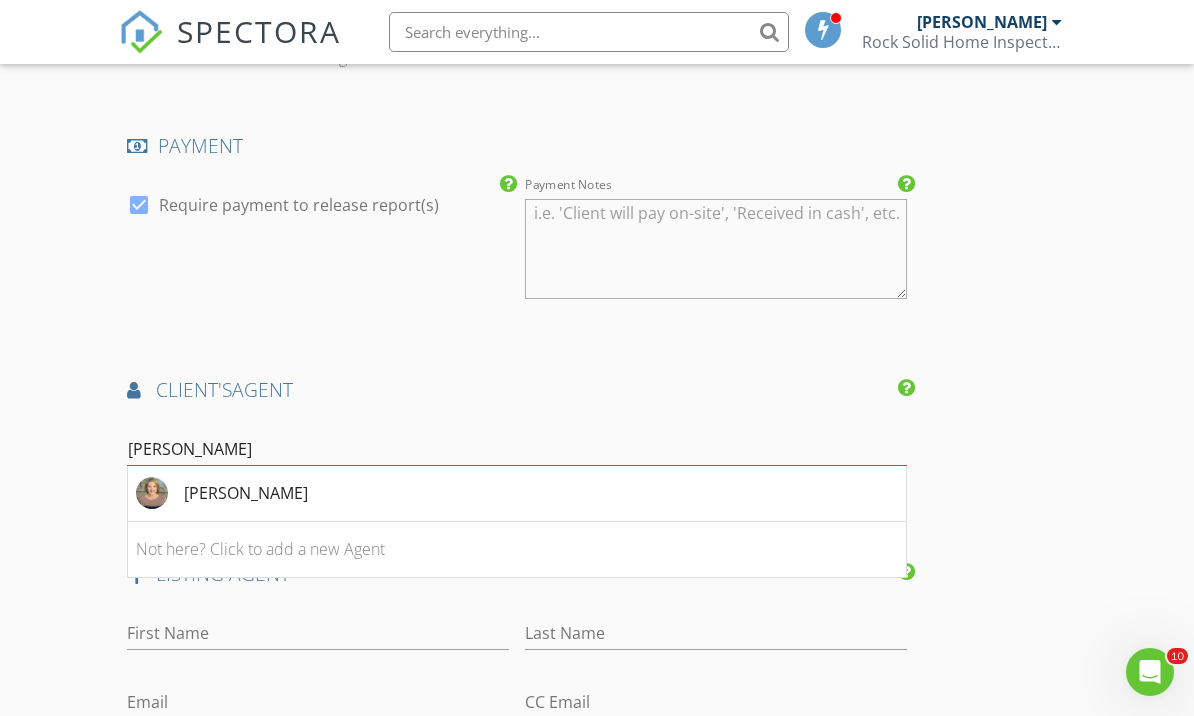 type on "[PERSON_NAME]" 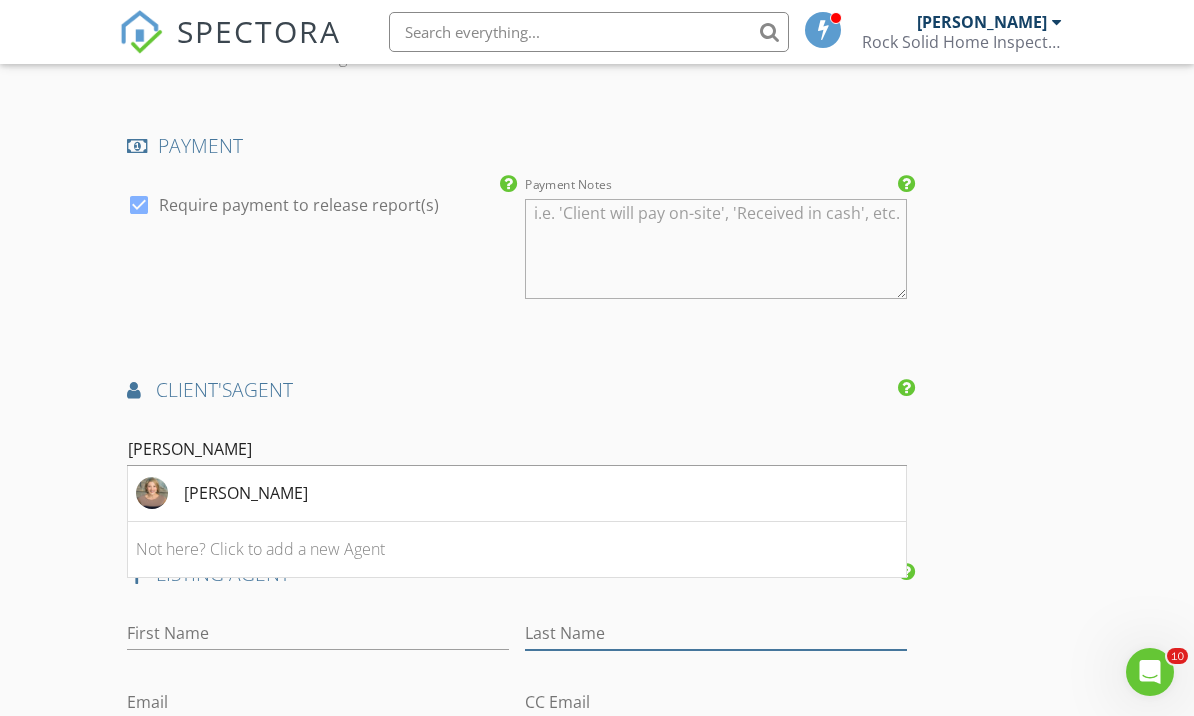 click on "Last Name" at bounding box center (716, 633) 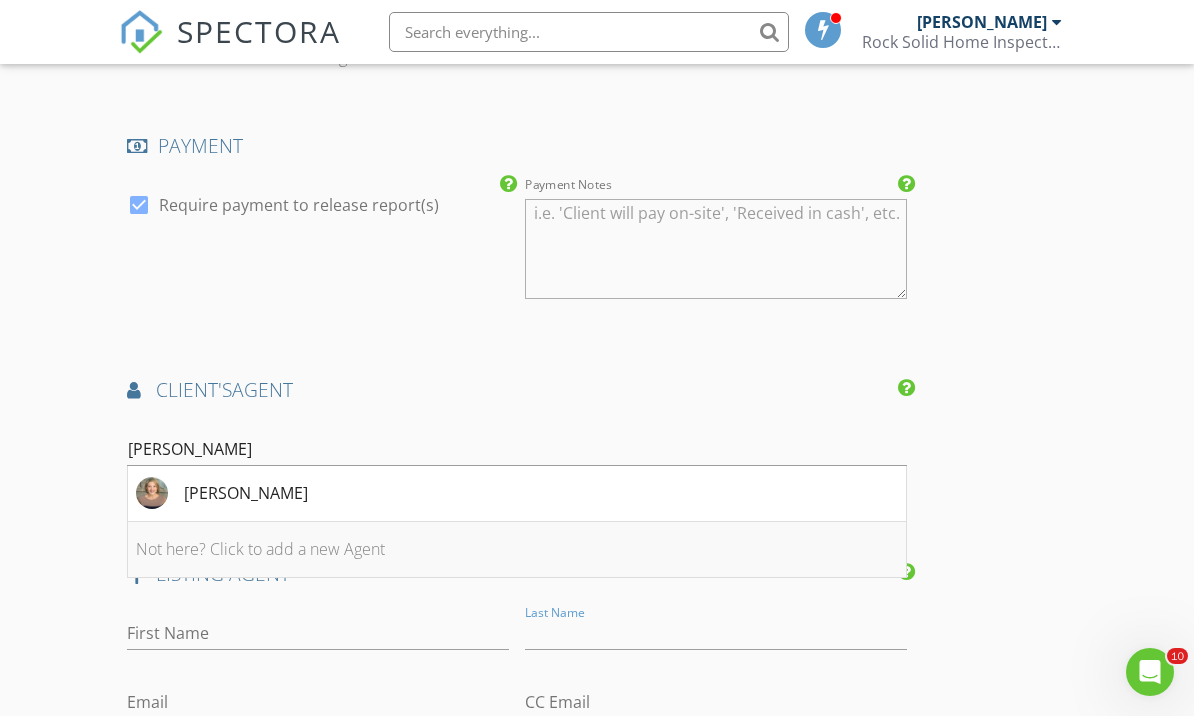 click on "Not here? Click to add a new Agent" at bounding box center (517, 550) 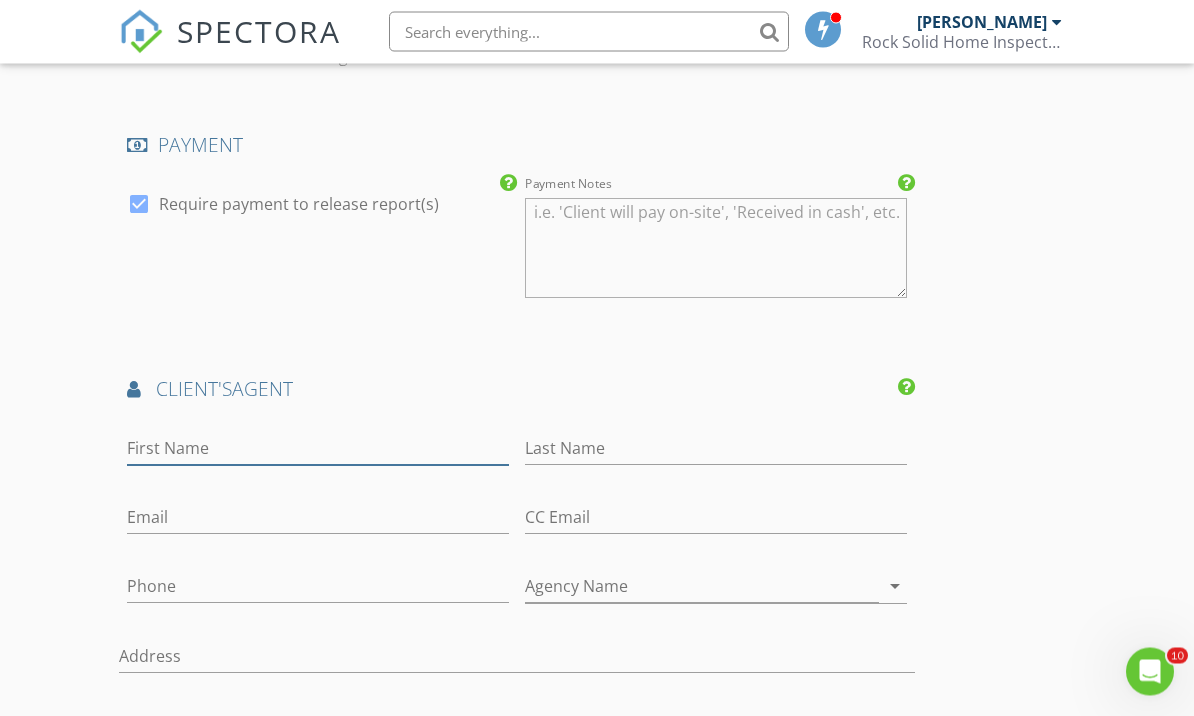 click on "First Name" at bounding box center (318, 449) 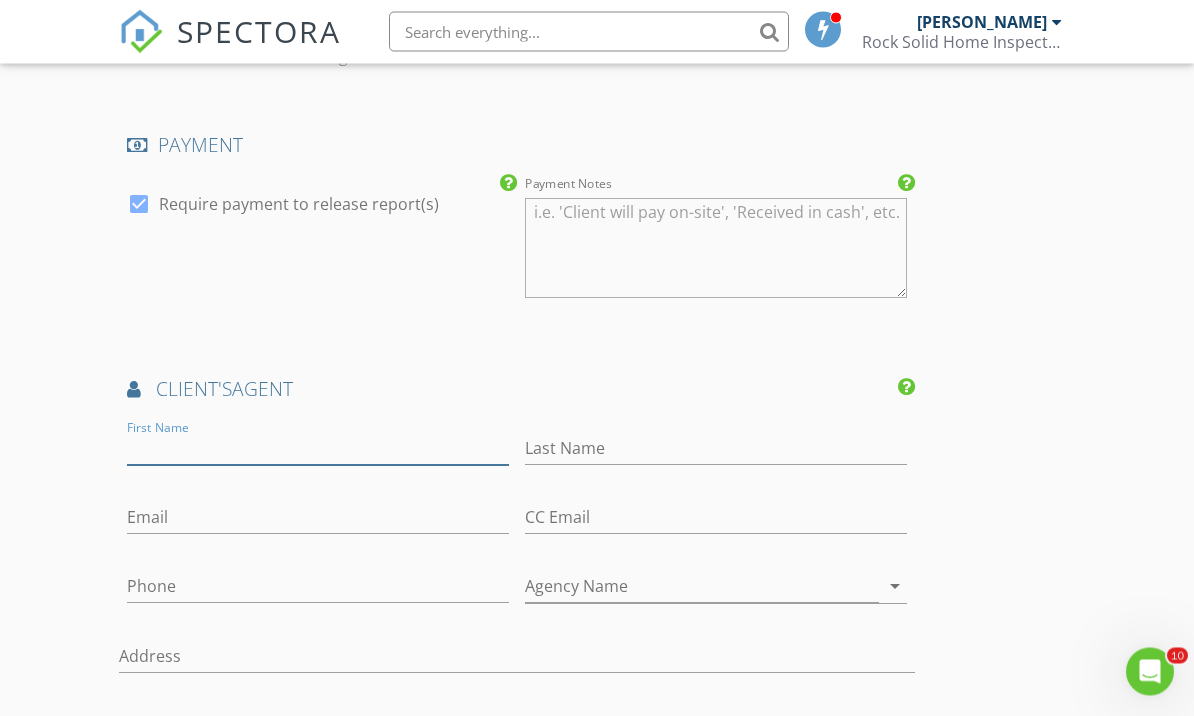 scroll, scrollTop: 2205, scrollLeft: 0, axis: vertical 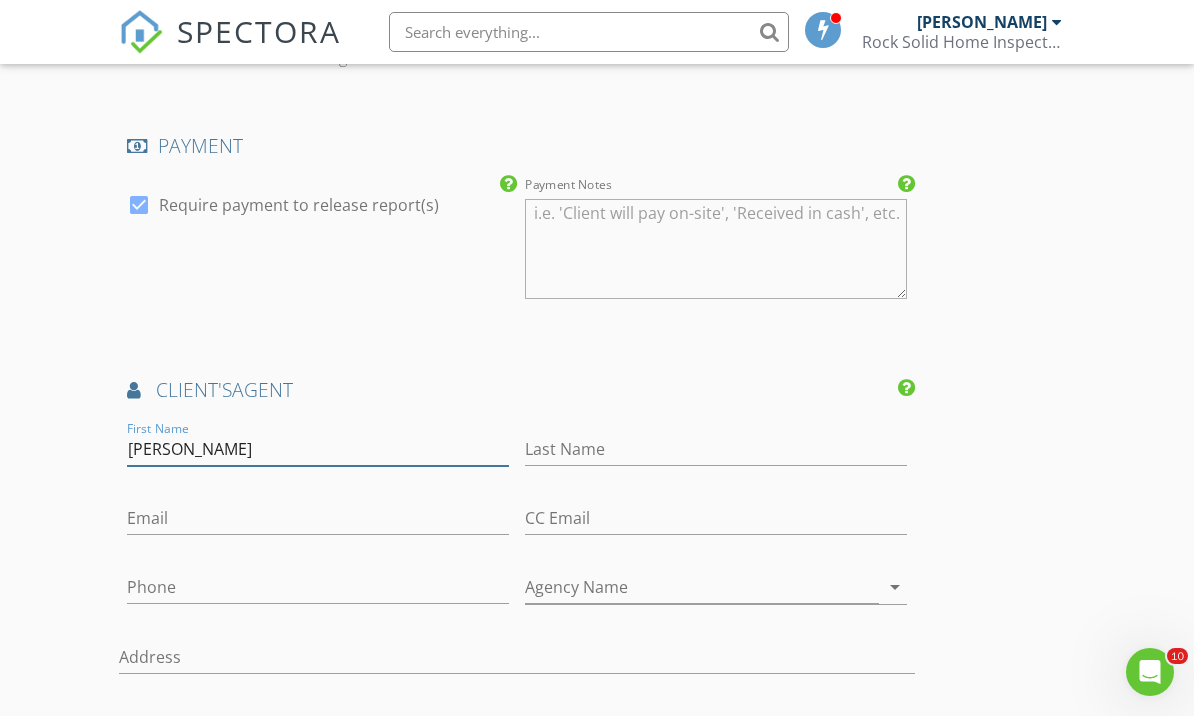 type on "Tasha" 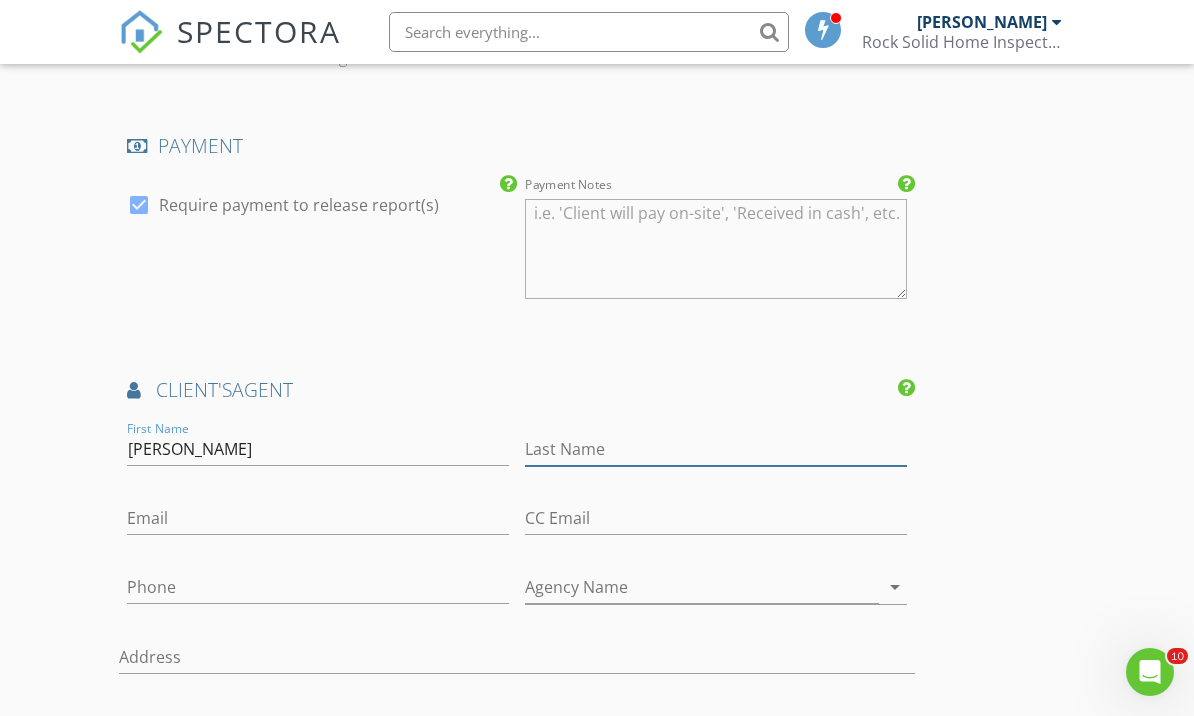 click on "Last Name" at bounding box center [716, 449] 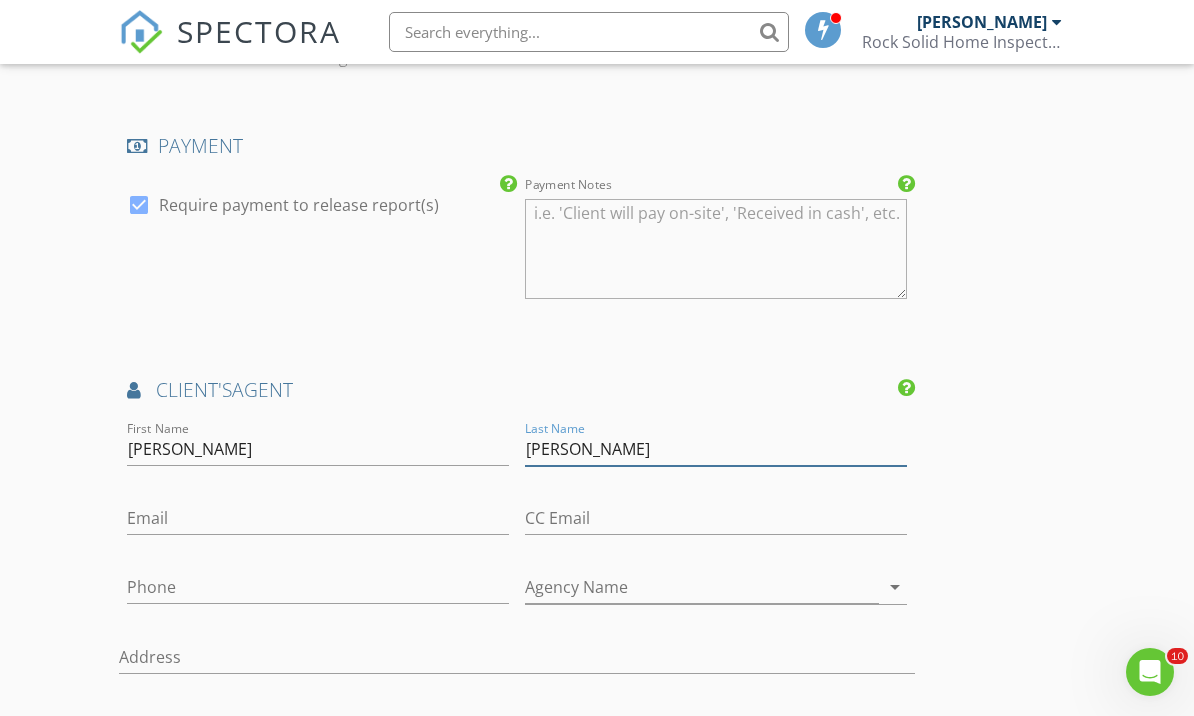 type on "Cole" 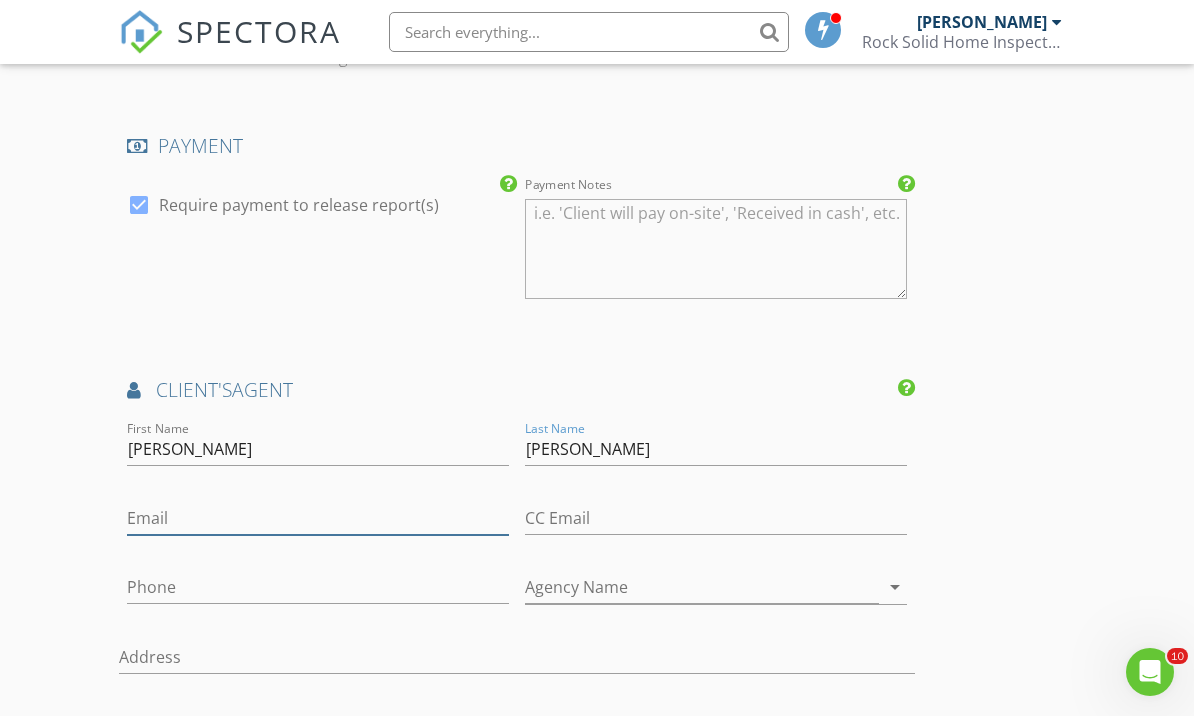 click on "Email" at bounding box center (318, 518) 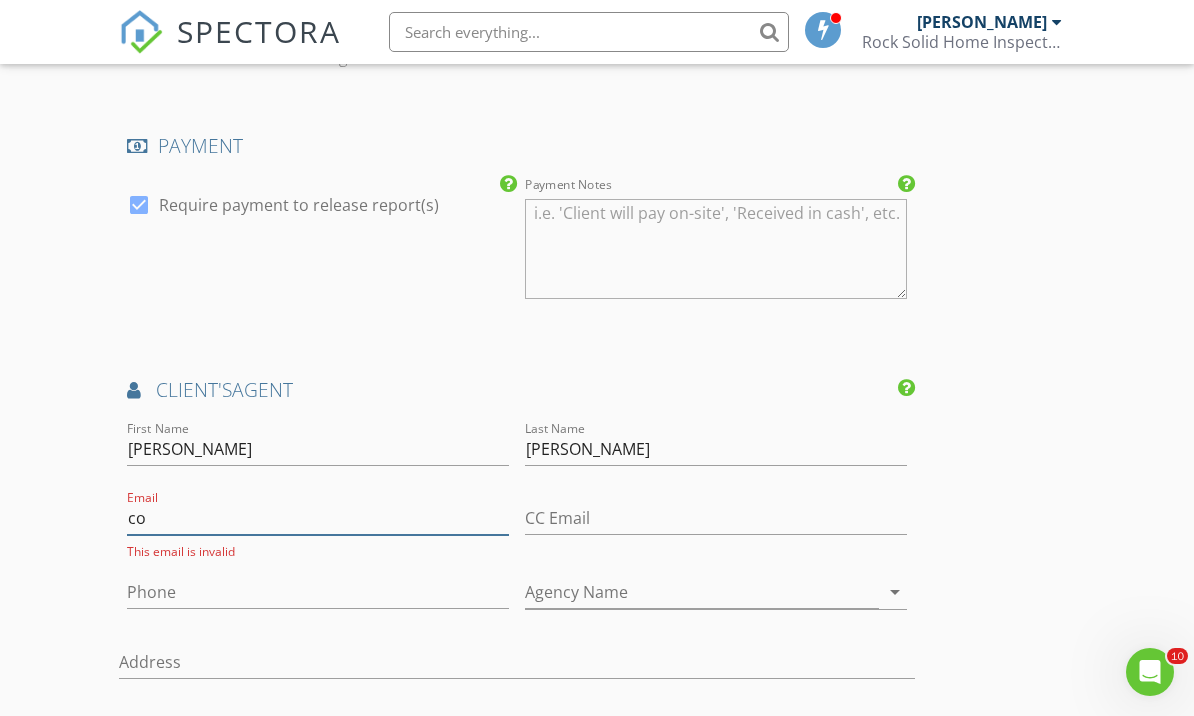 type on "c" 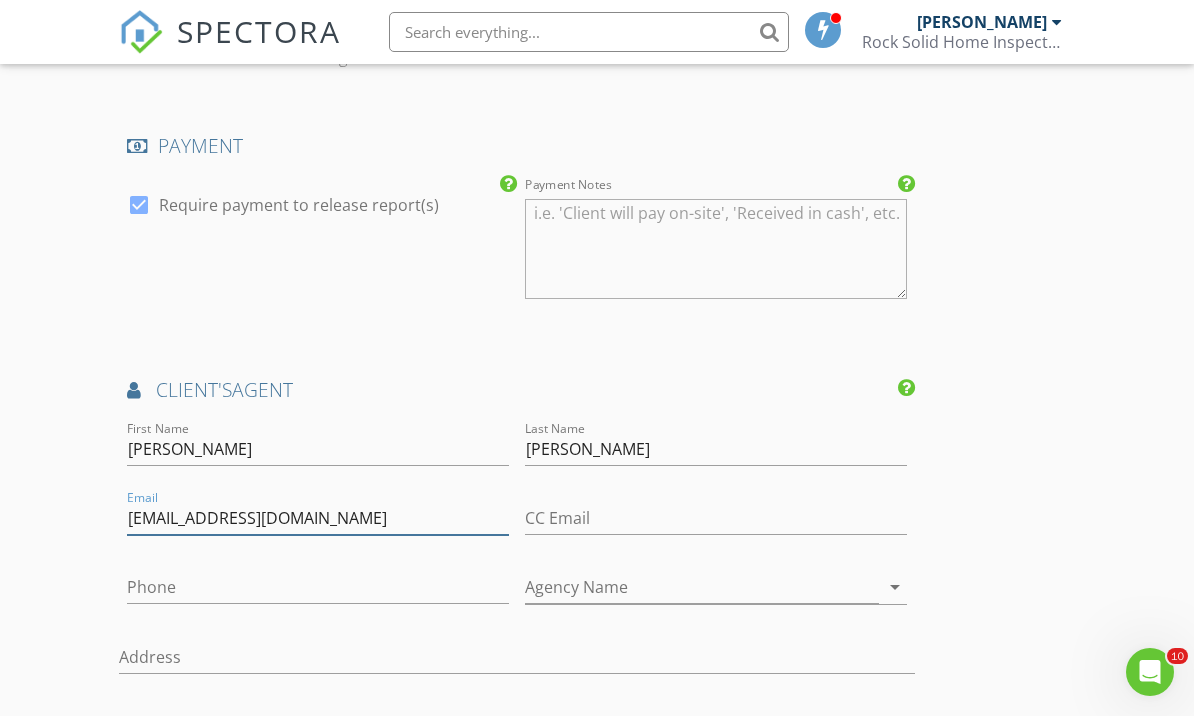 type on "tashacole@realtytexas.com" 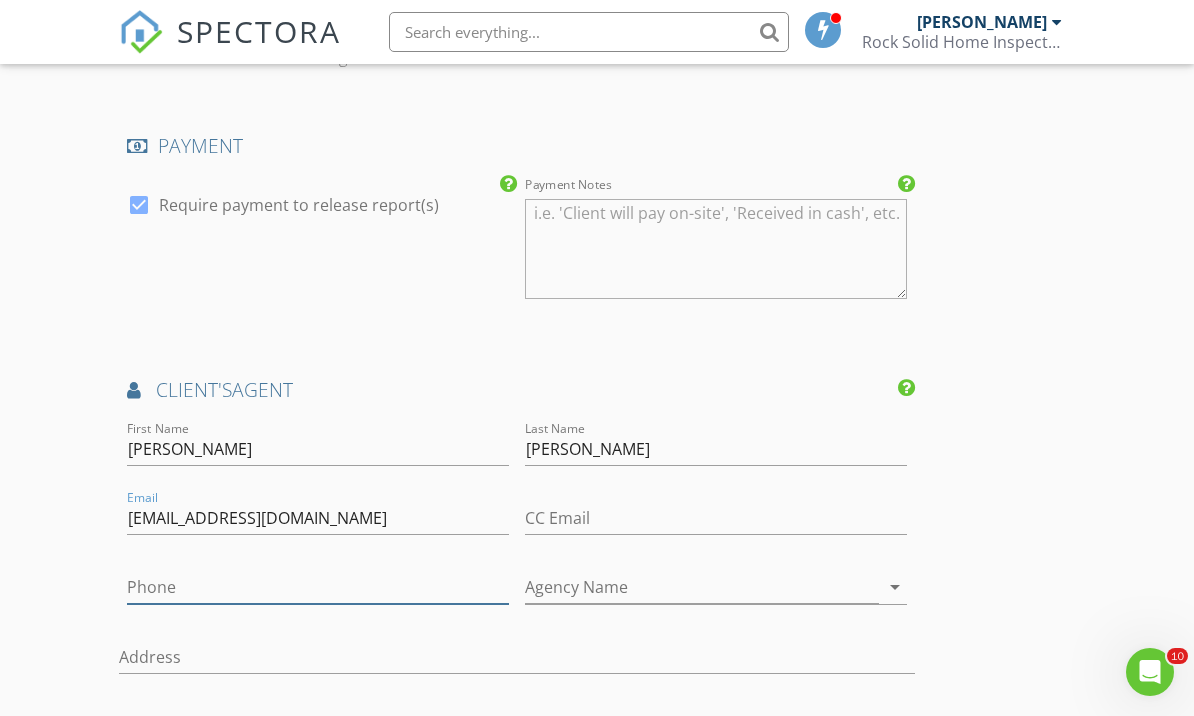 click on "Phone" at bounding box center (318, 587) 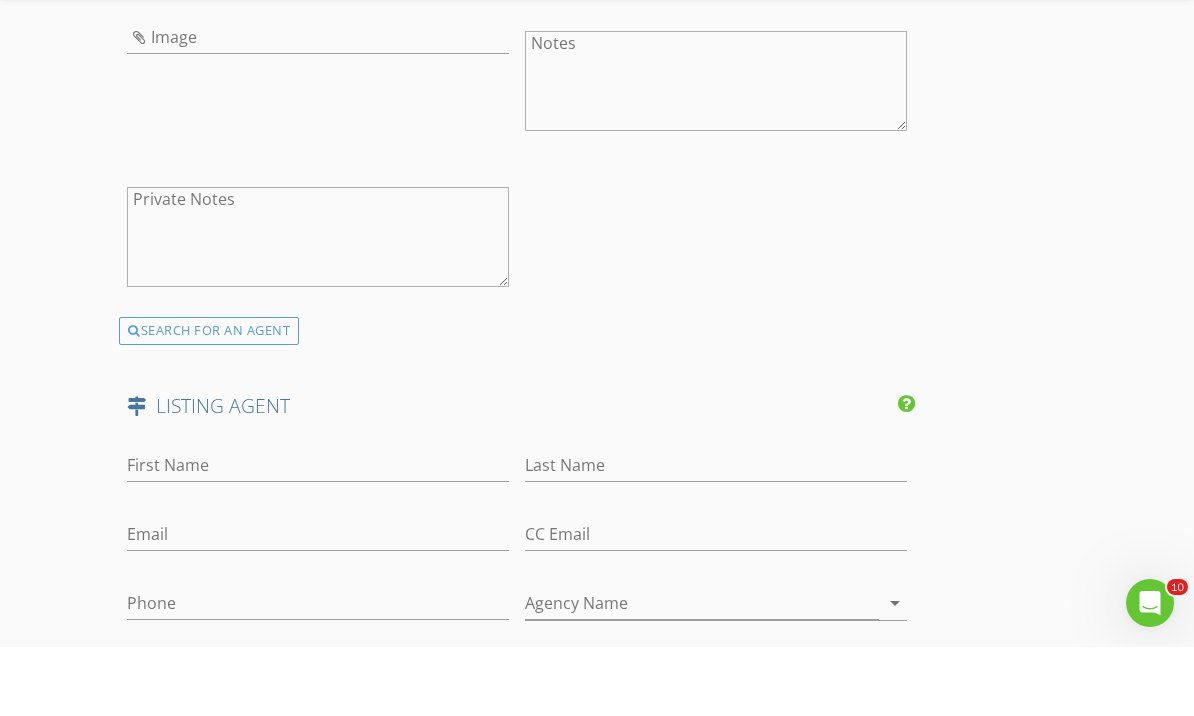 scroll, scrollTop: 2894, scrollLeft: 0, axis: vertical 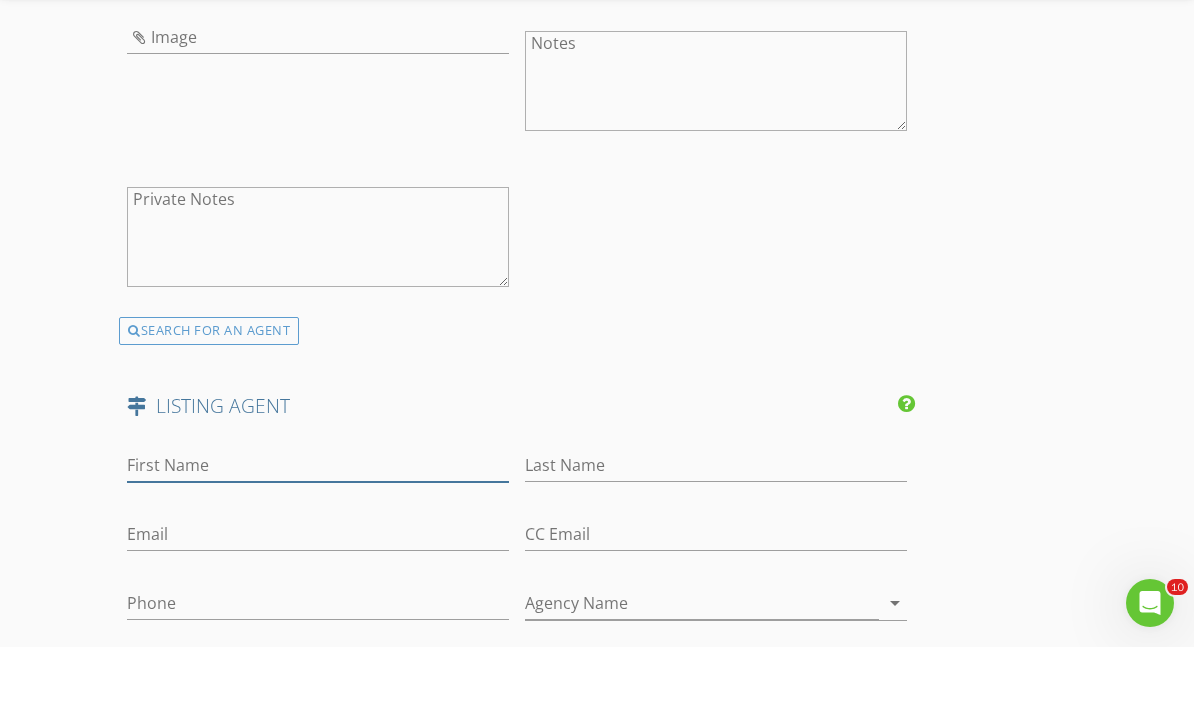click on "First Name" at bounding box center [318, 534] 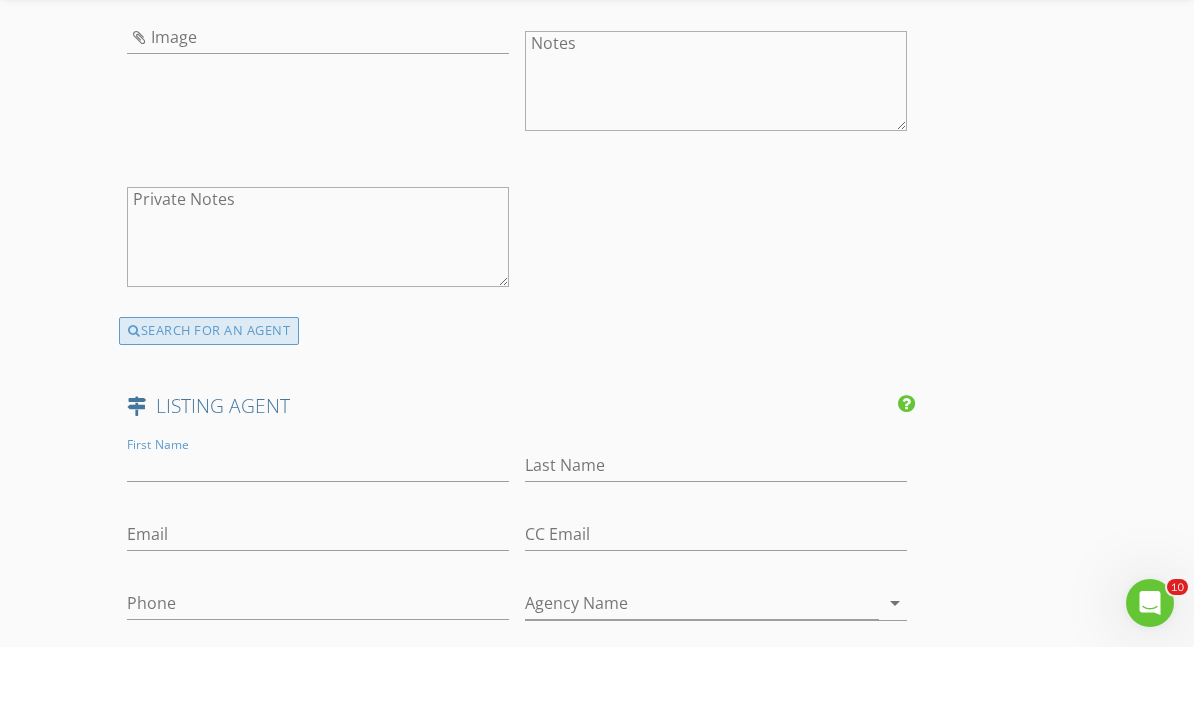 click on "SEARCH FOR AN AGENT" at bounding box center [209, 400] 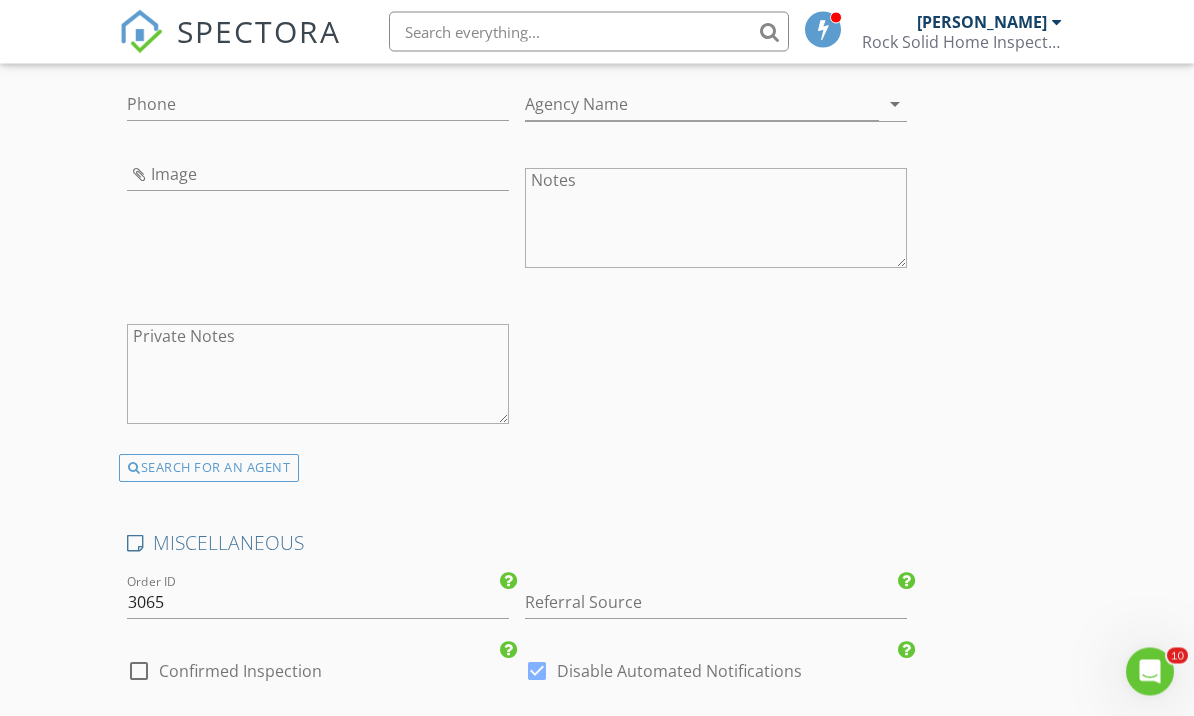 scroll, scrollTop: 2872, scrollLeft: 0, axis: vertical 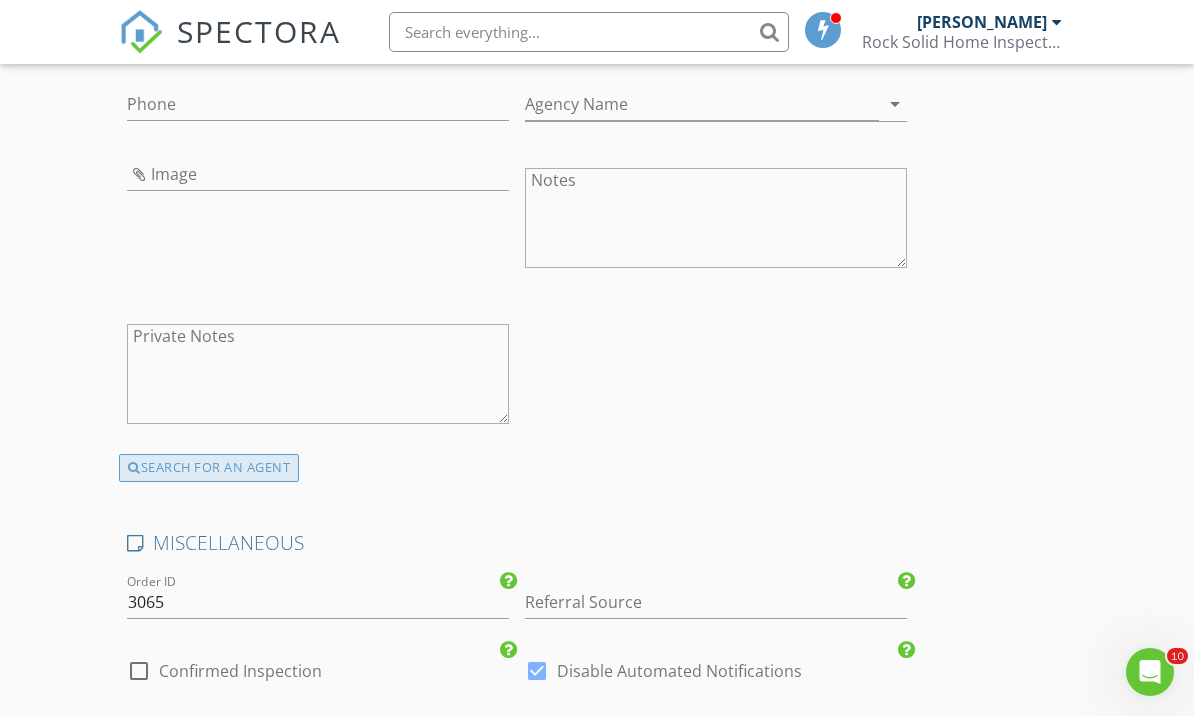 click on "SEARCH FOR AN AGENT" at bounding box center (209, 468) 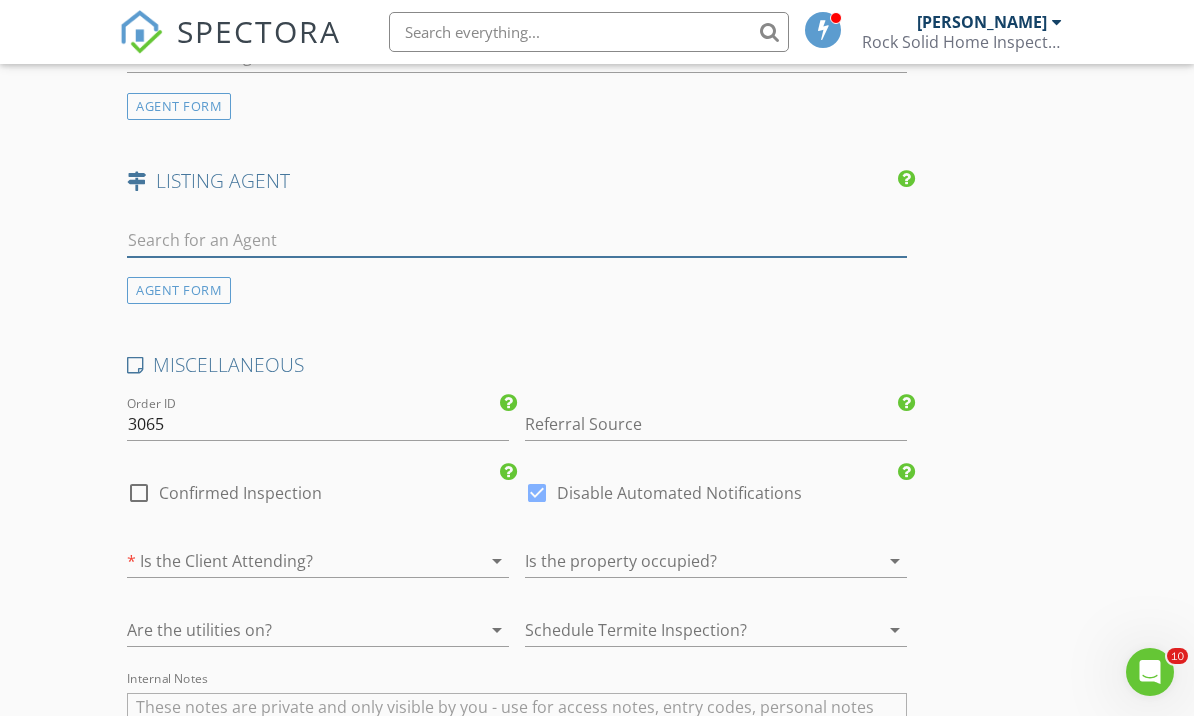 click at bounding box center [517, 240] 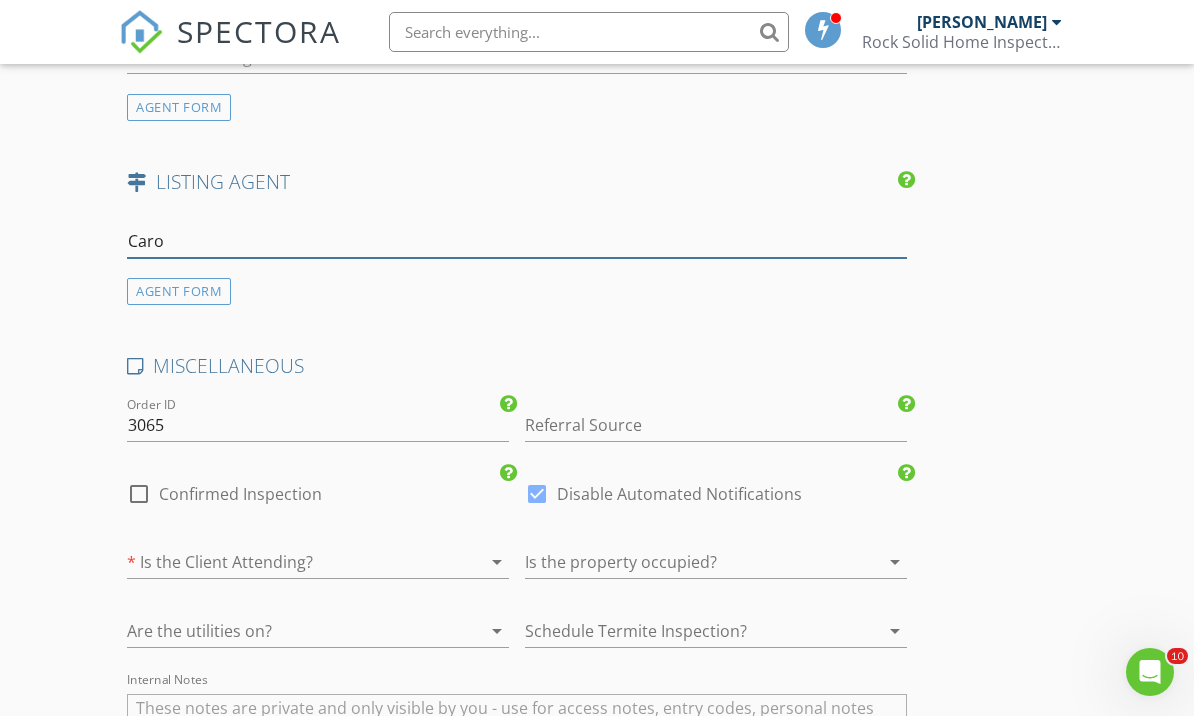type on "Car" 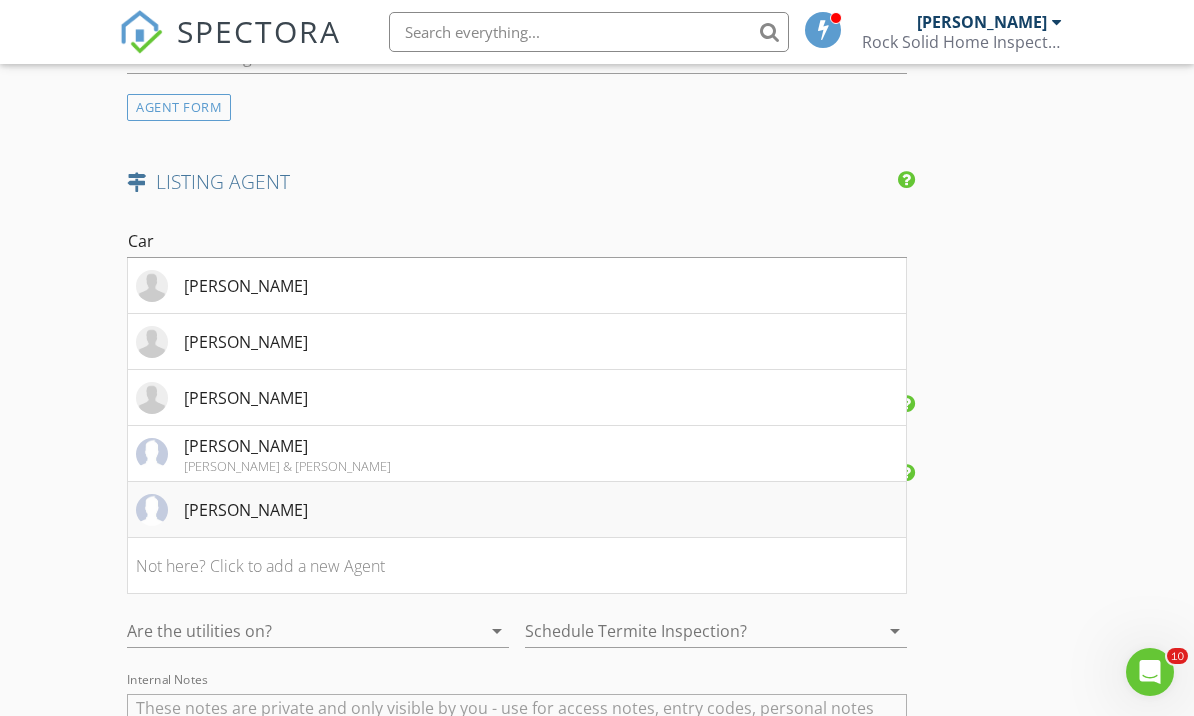 click on "Carlos Baker" at bounding box center [517, 510] 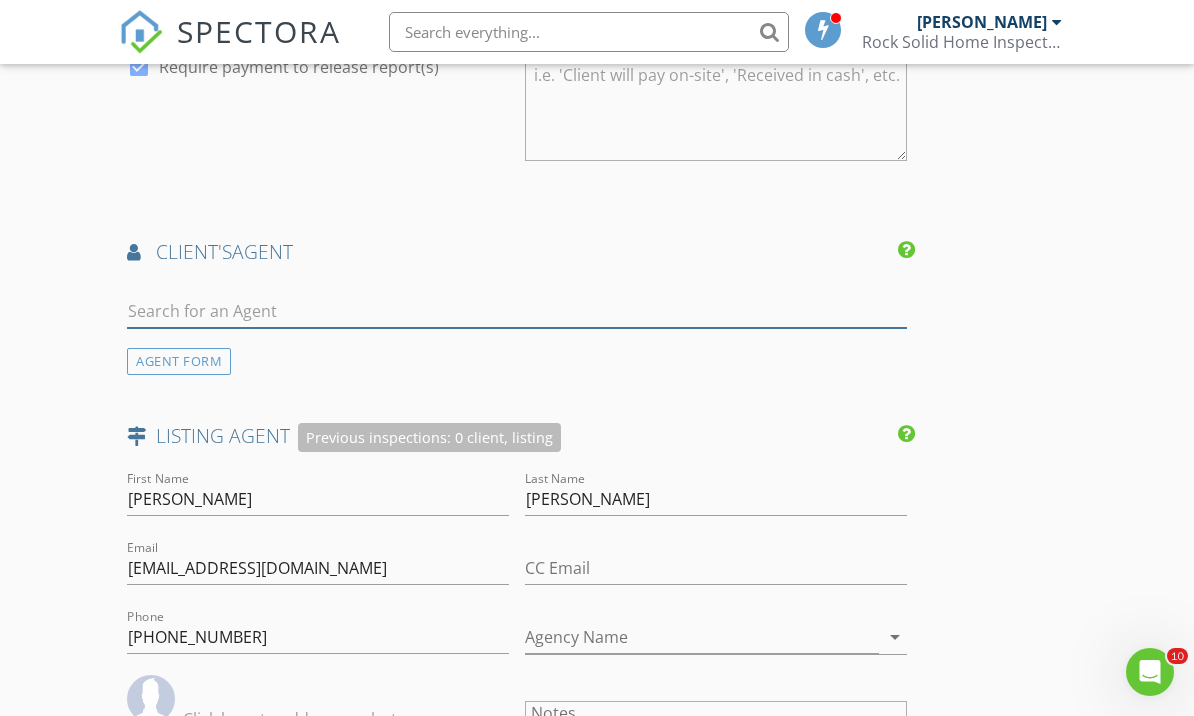 click at bounding box center (517, 311) 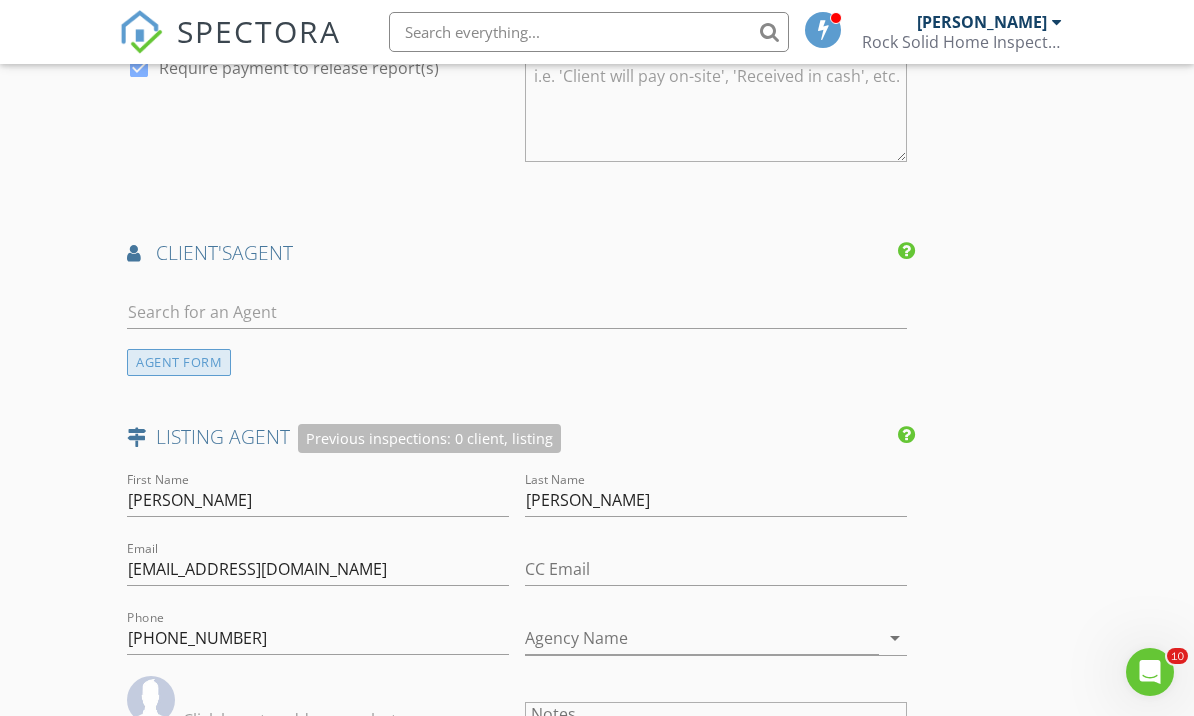 click on "AGENT FORM" at bounding box center [179, 362] 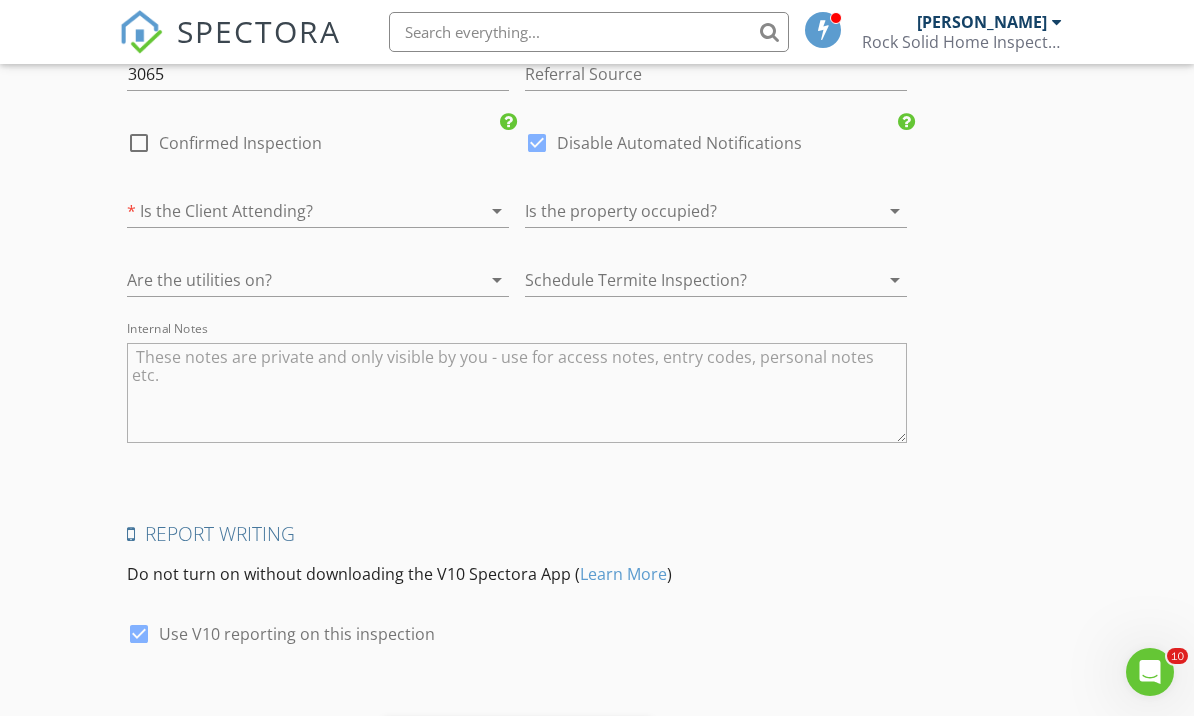 scroll, scrollTop: 4051, scrollLeft: 0, axis: vertical 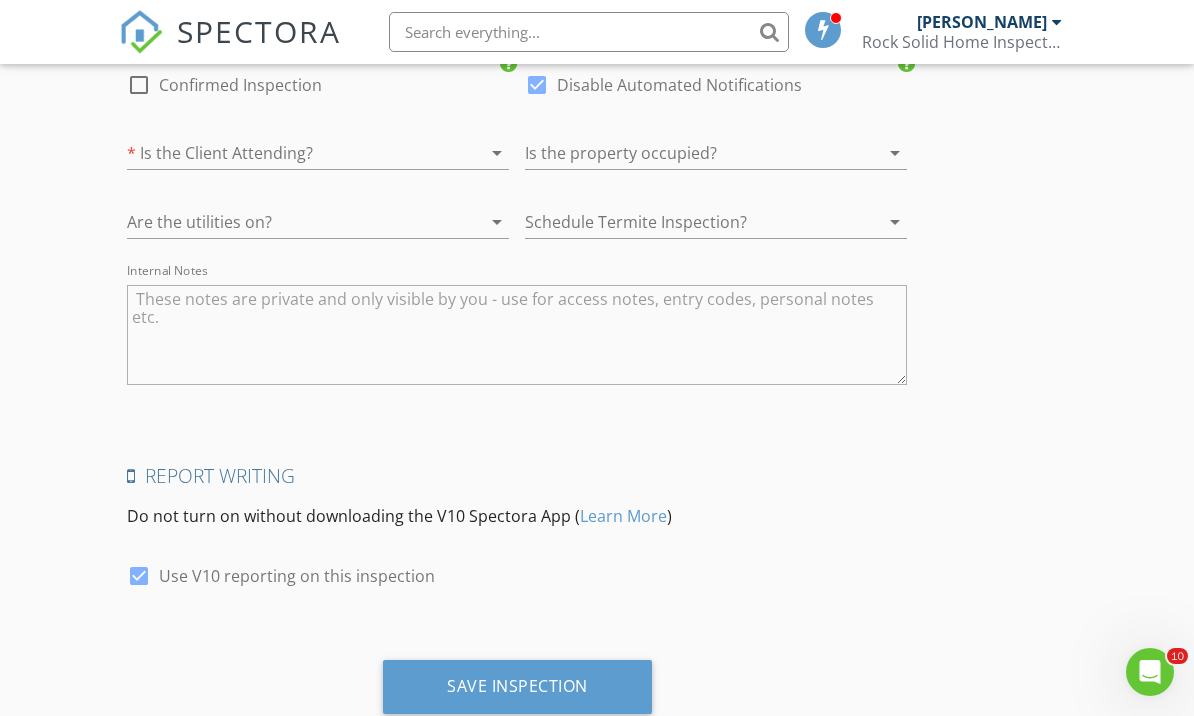 click at bounding box center (517, 335) 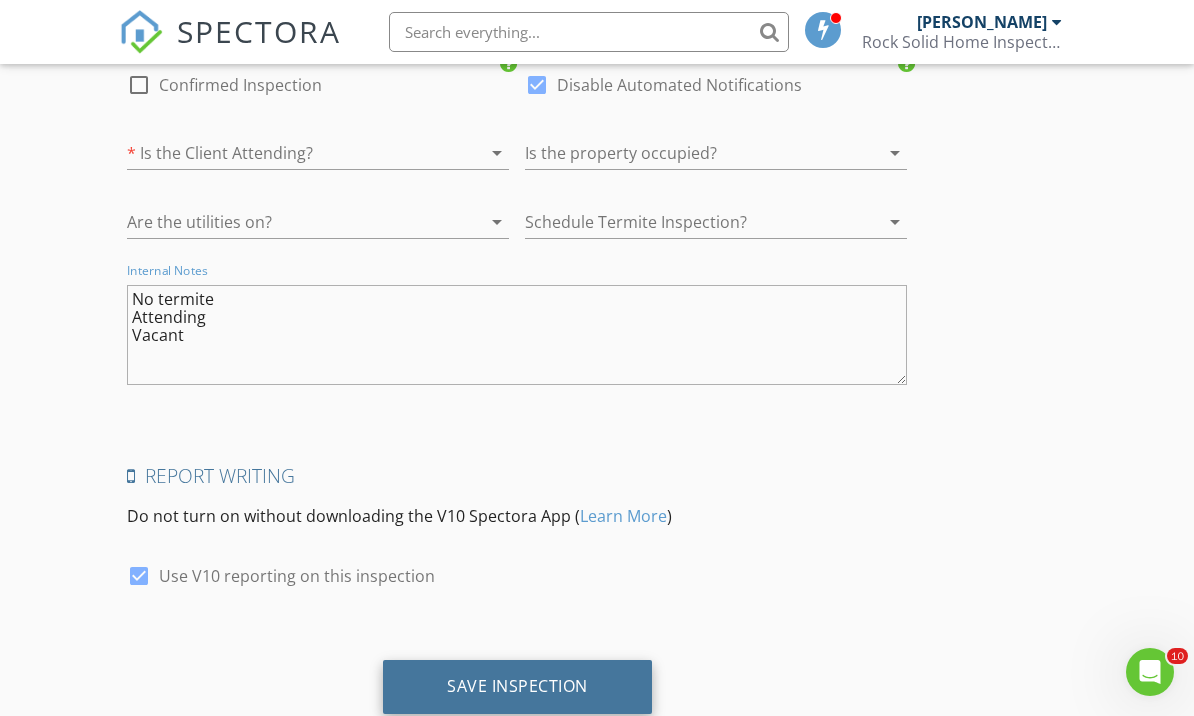 type on "No termite
Attending
Vacant" 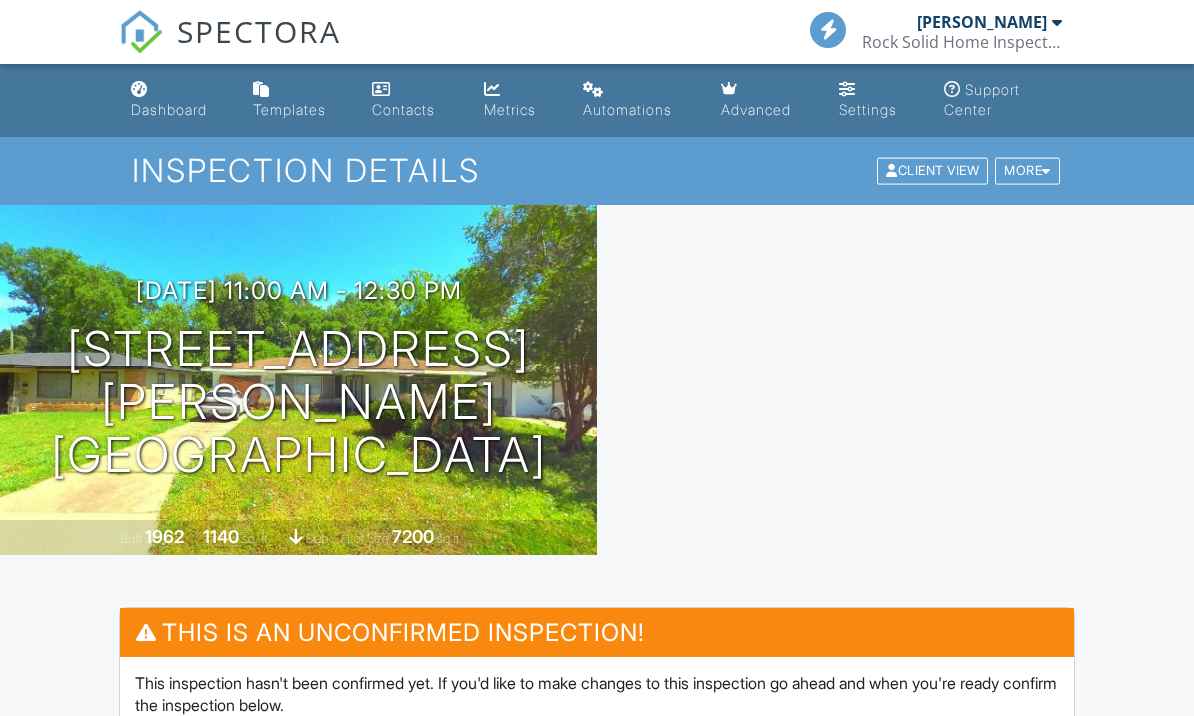 scroll, scrollTop: 0, scrollLeft: 0, axis: both 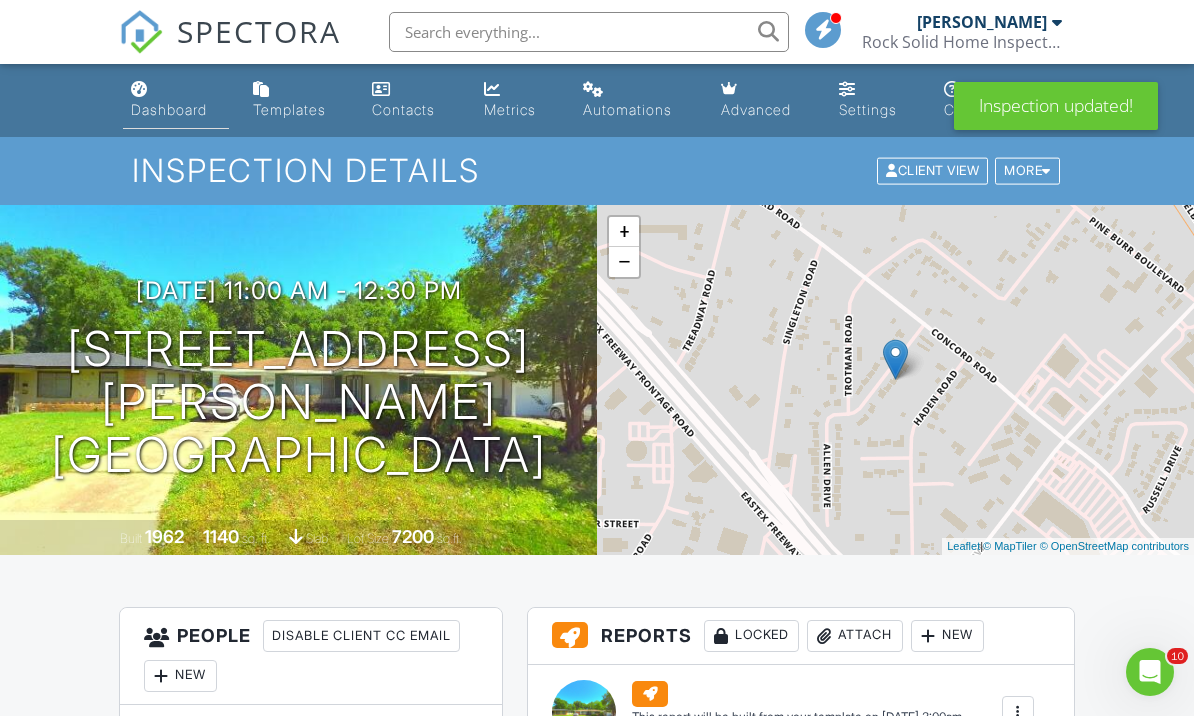 click on "Dashboard" at bounding box center [169, 109] 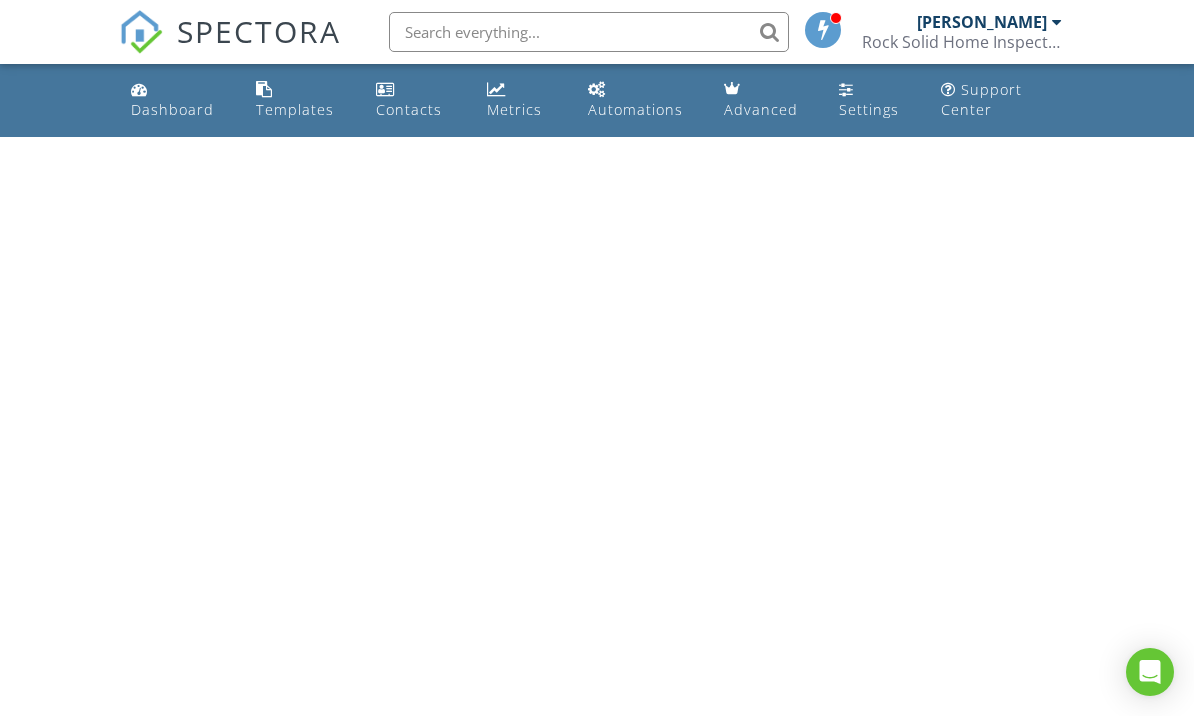 scroll, scrollTop: 0, scrollLeft: 0, axis: both 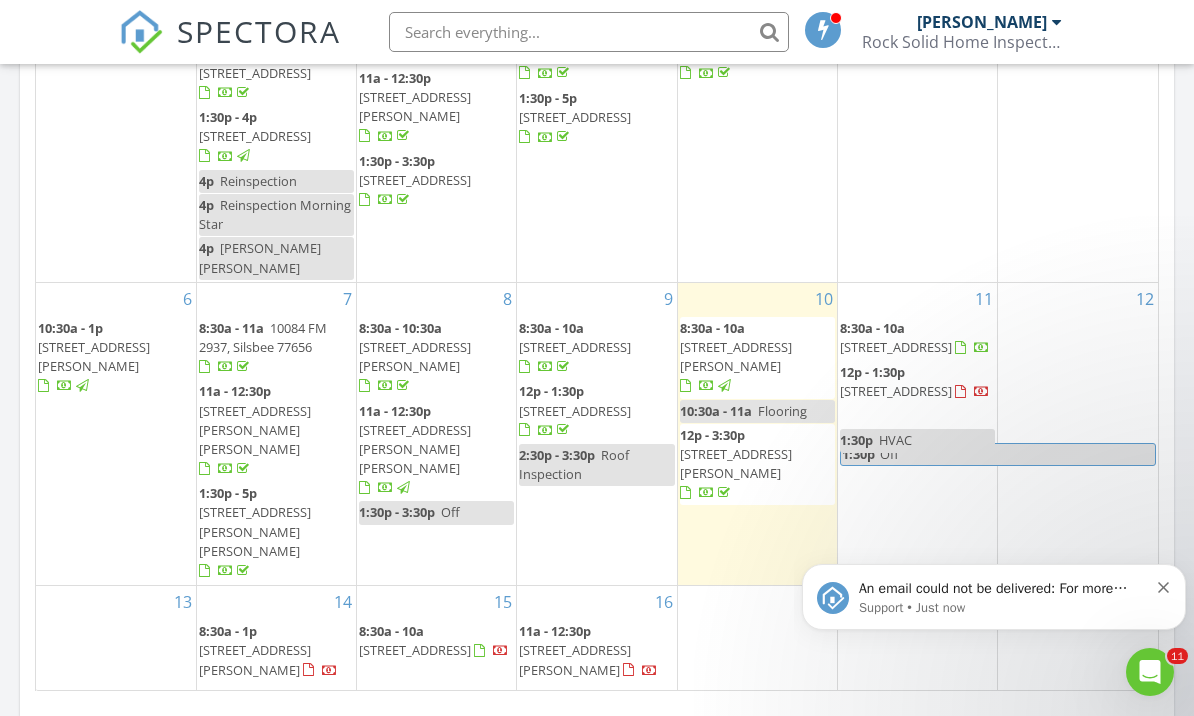 click on "An email could not be delivered:  For more information, view Why emails don't get delivered (Support Article)" at bounding box center (1003, 589) 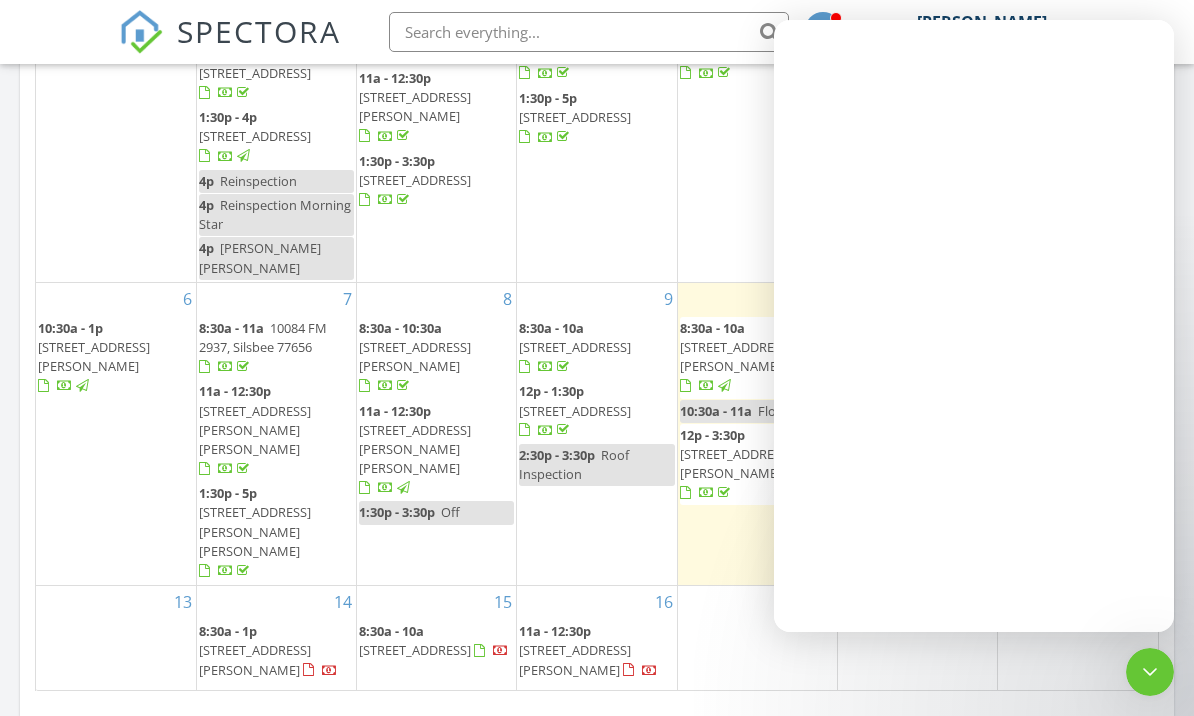 scroll, scrollTop: 0, scrollLeft: 0, axis: both 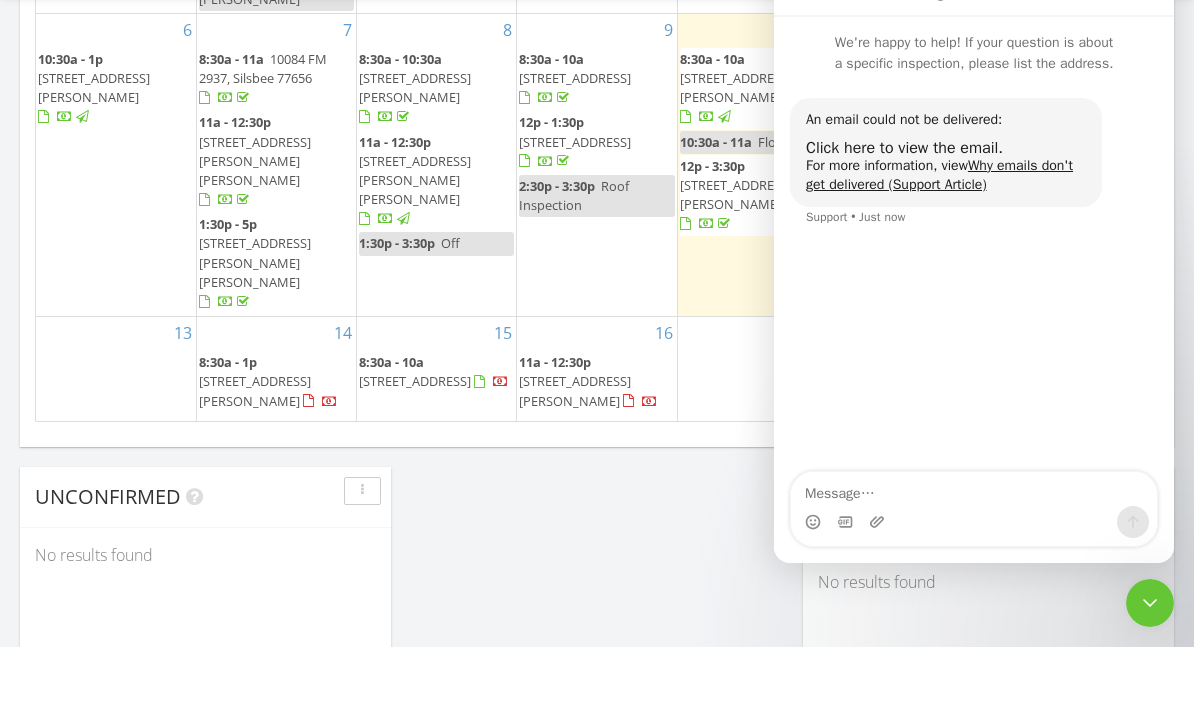 click on "Today
Larry Stone
8:30 am
2306 McKee Dr, Orange, TX 77630
Larry Stone
54 minutes drive time   42.2 miles           10:30 am
Flooring
Larry Stone
12:00 pm
5315 Richmond Dr, Lumberton, TX 77657
Larry Stone
49 minutes drive time   39.0 miles       New Inspection     New Quote         Map               1 2 + − Eastex Freeway, I 10; US 90, I 10; US 90, Eastex Freeway 130.8 km, 1 h 42 min Head east on Hendricks Drive 450 m Turn right onto 5th Street (US 96-F Business) 2 km Take the ramp onto US 96-F Business 25 km Keep left towards I 10 East: Lake Charles 900 m Merge left onto I 10 30 km Take the ramp towards US 90 East: Pinehurst 500 m Continue straight to stay on Service Road (US 90-Y Business) 600 m 2.5 km 200 m Turn left onto West Park Avenue 2 km" at bounding box center (597, -174) 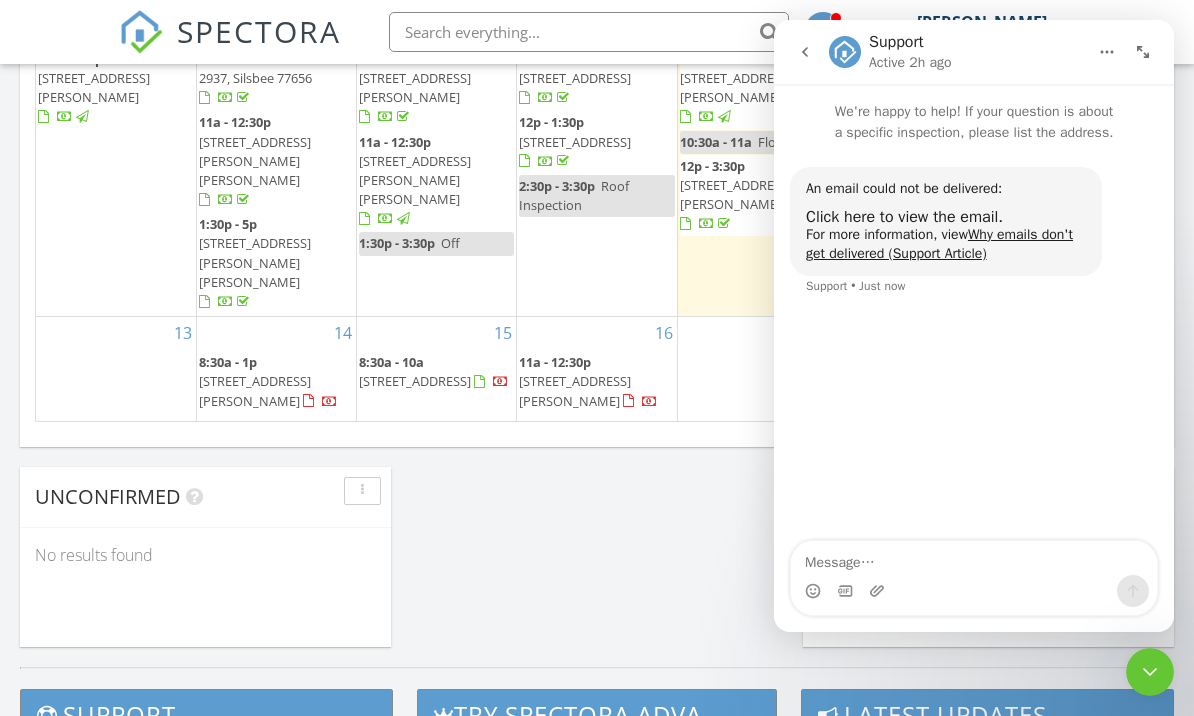 click 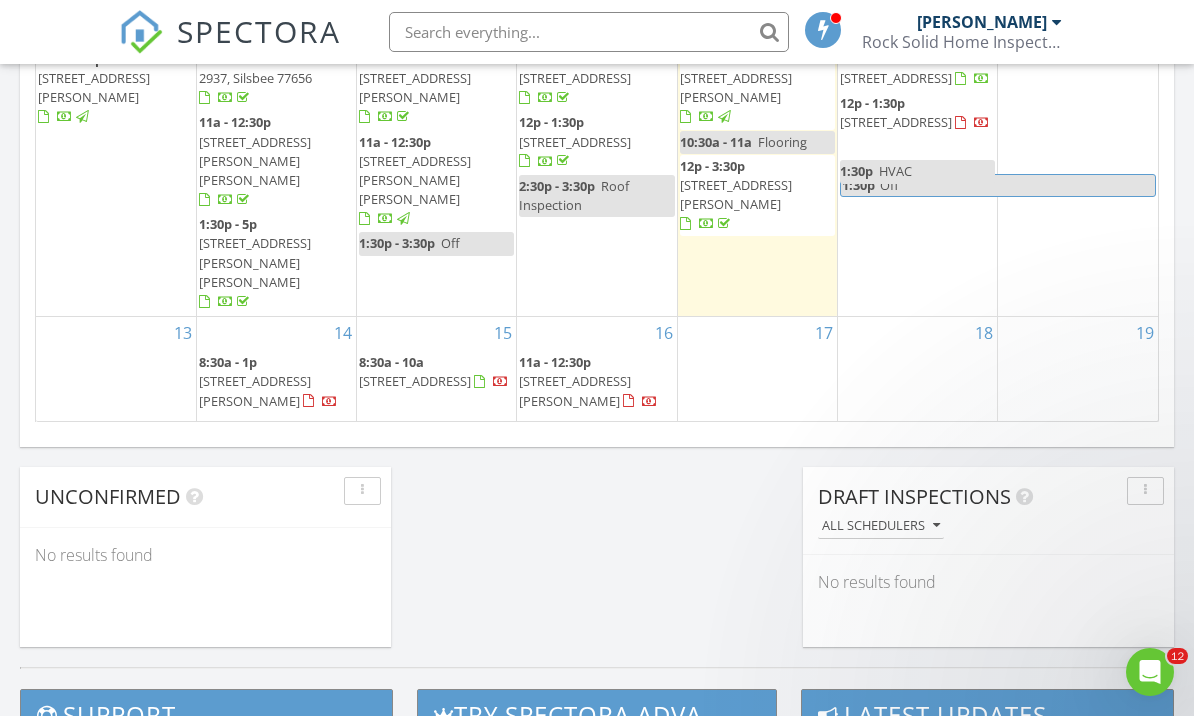 scroll, scrollTop: 1298, scrollLeft: 0, axis: vertical 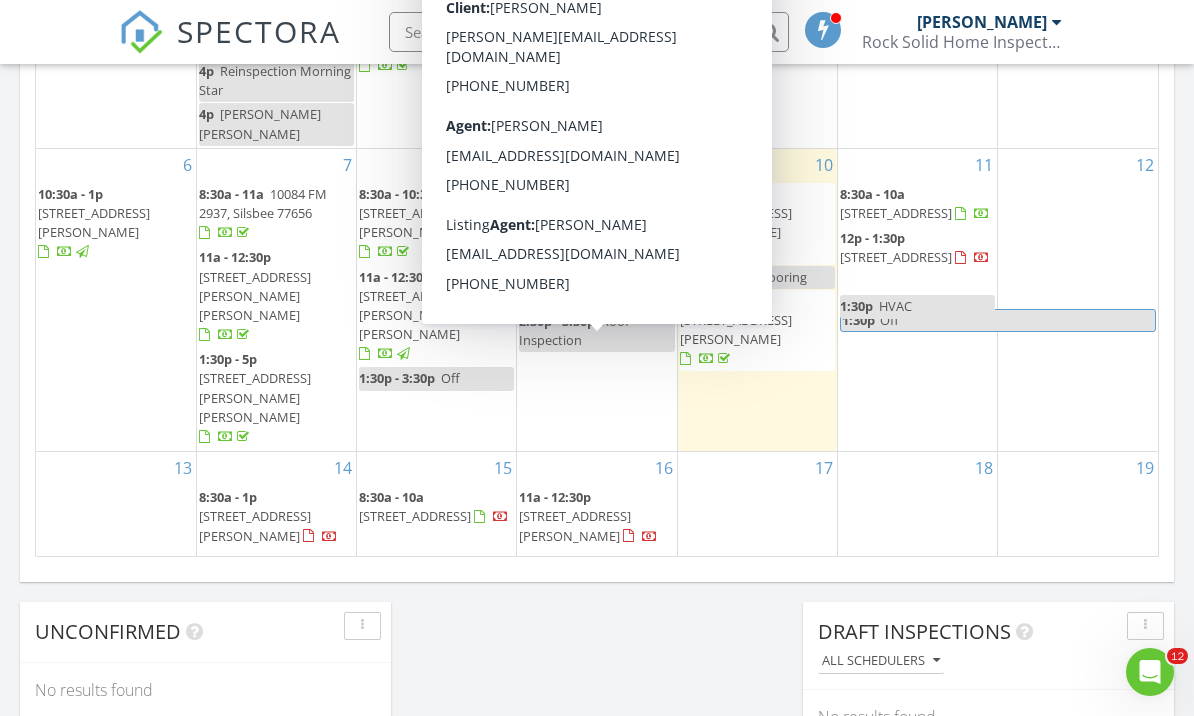 click on "5220 Allen Dr, Beaumont 77708" at bounding box center (575, 525) 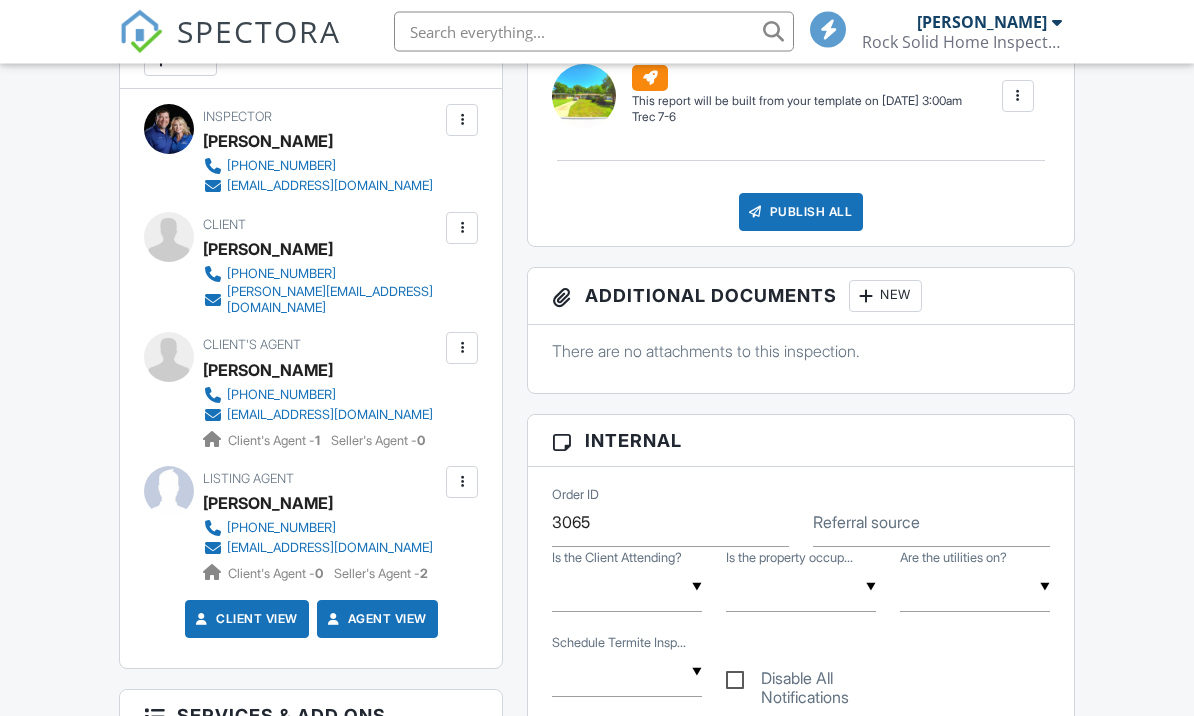 scroll, scrollTop: 1019, scrollLeft: 0, axis: vertical 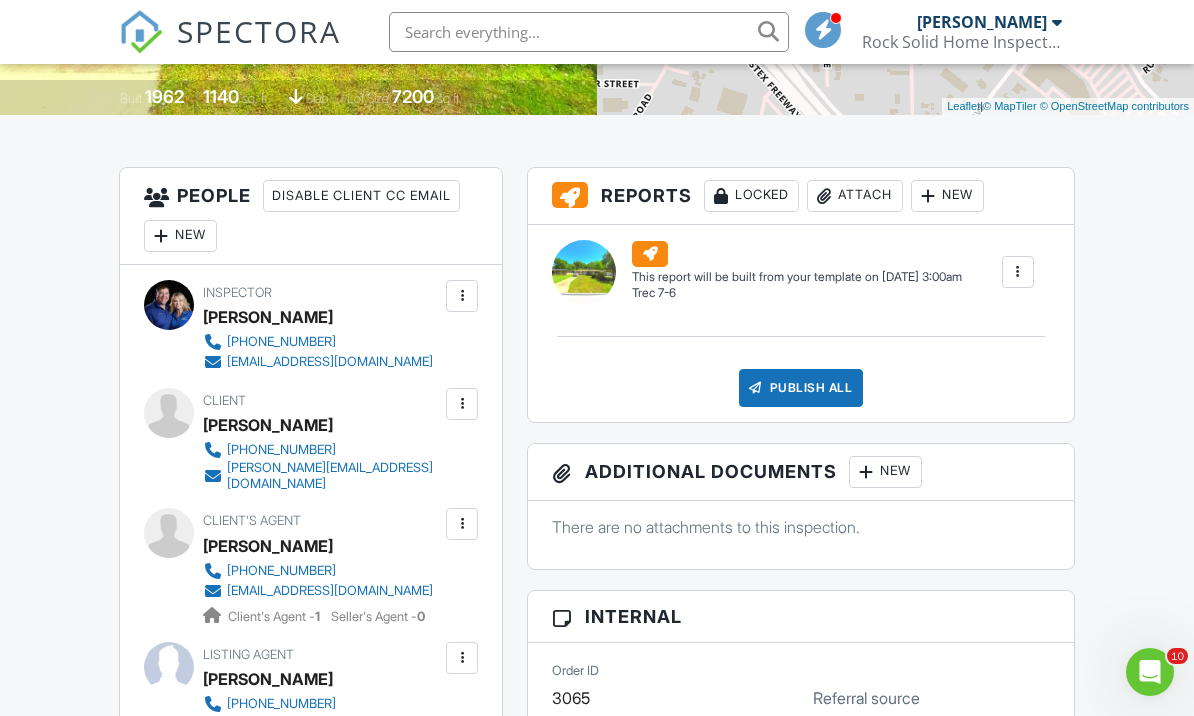 click at bounding box center (462, 524) 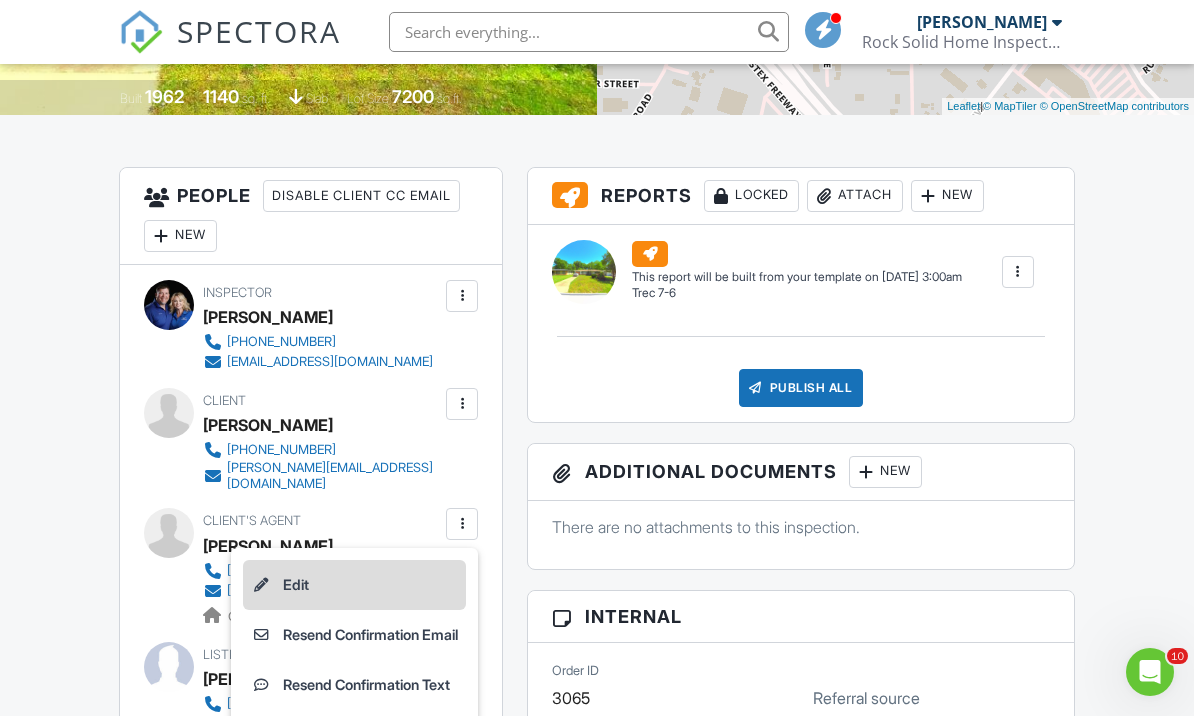 click on "Edit" at bounding box center [354, 585] 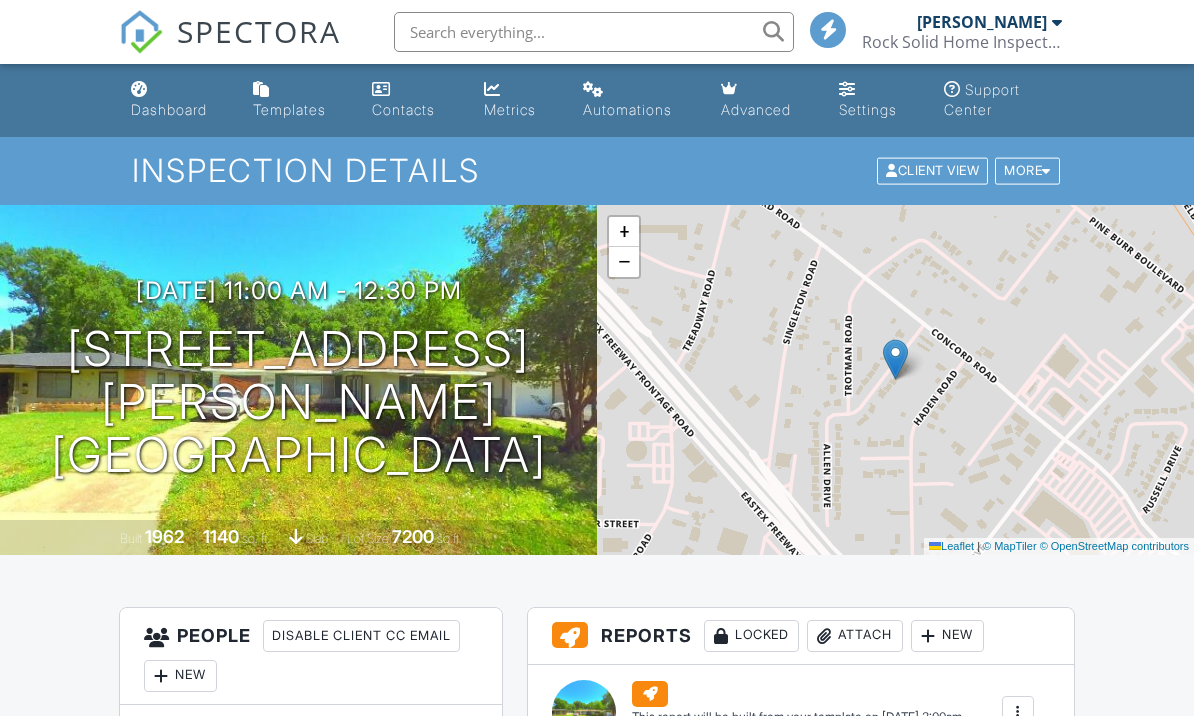 scroll, scrollTop: 0, scrollLeft: 0, axis: both 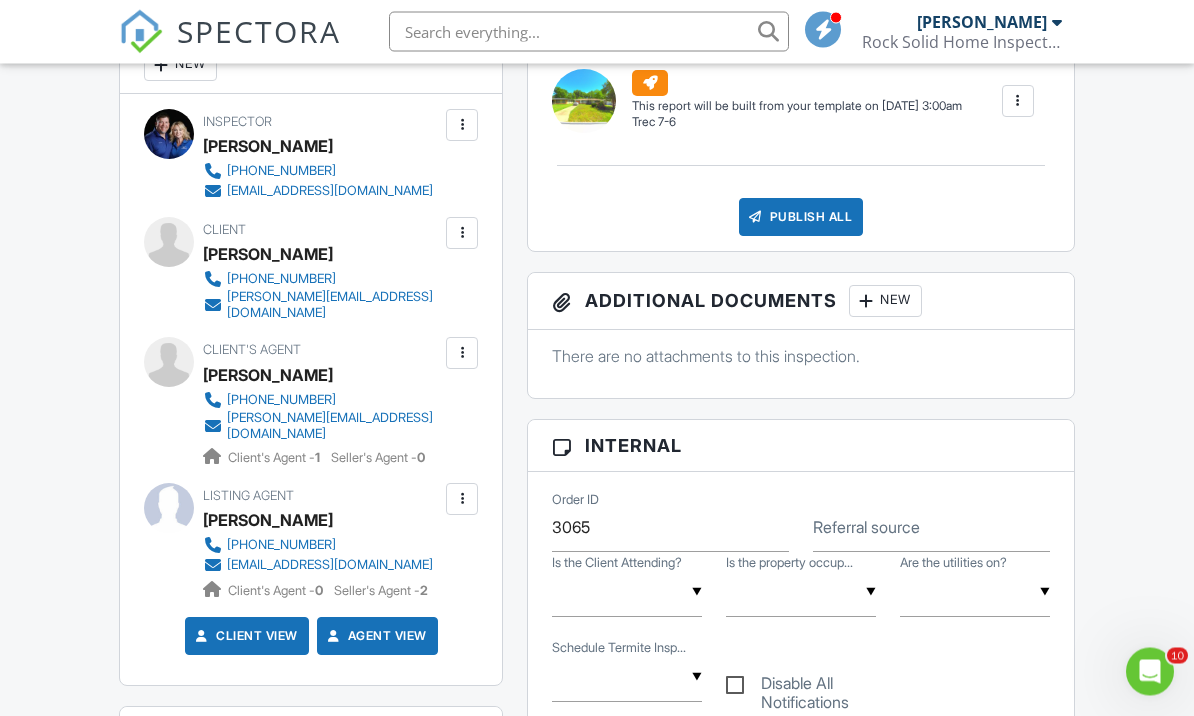 click at bounding box center [462, 354] 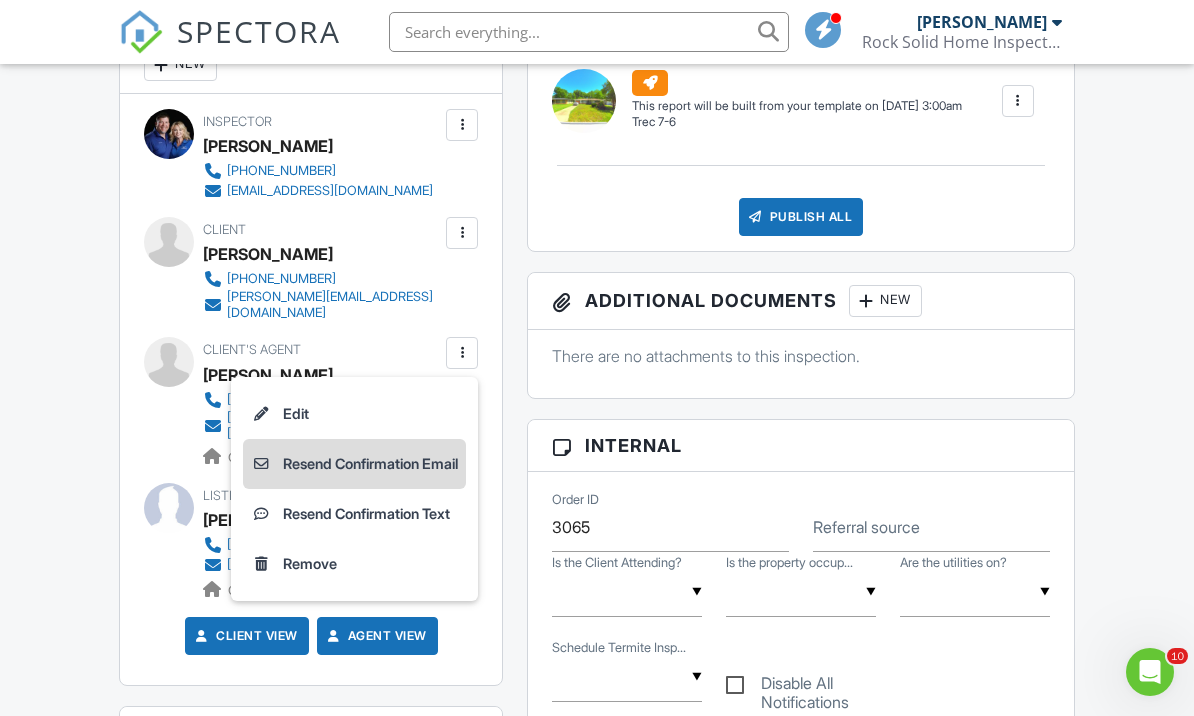 click on "Resend Confirmation Email" at bounding box center (354, 464) 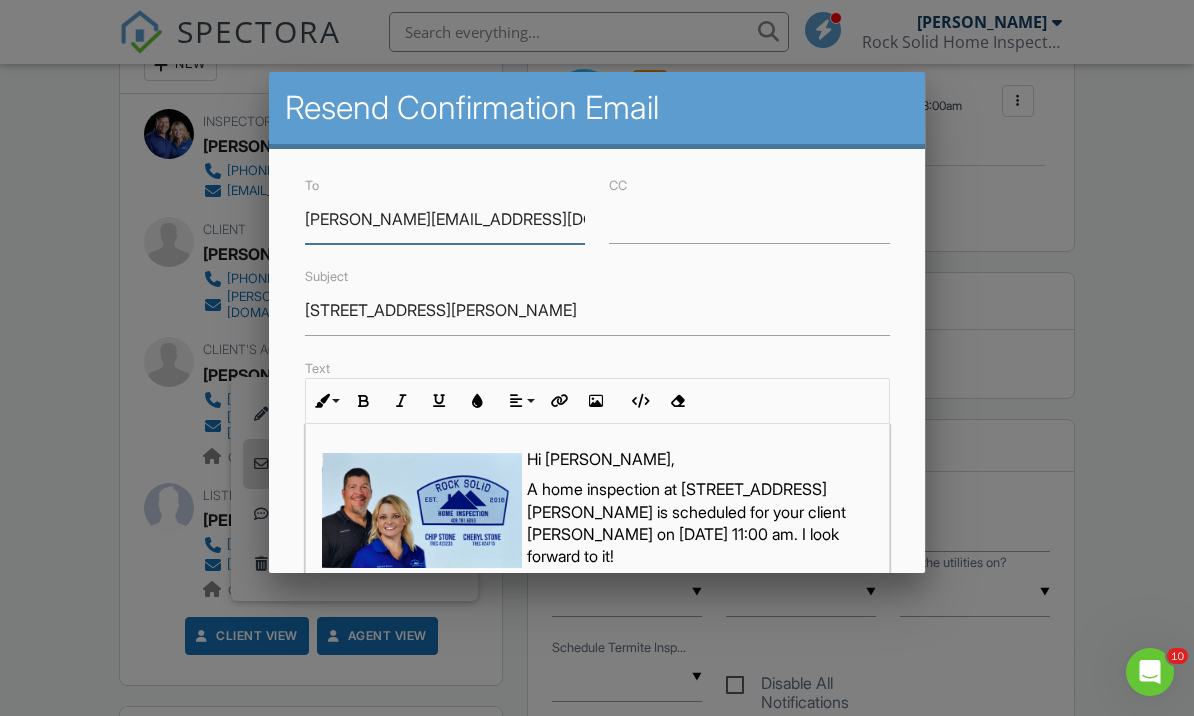 scroll, scrollTop: 610, scrollLeft: 0, axis: vertical 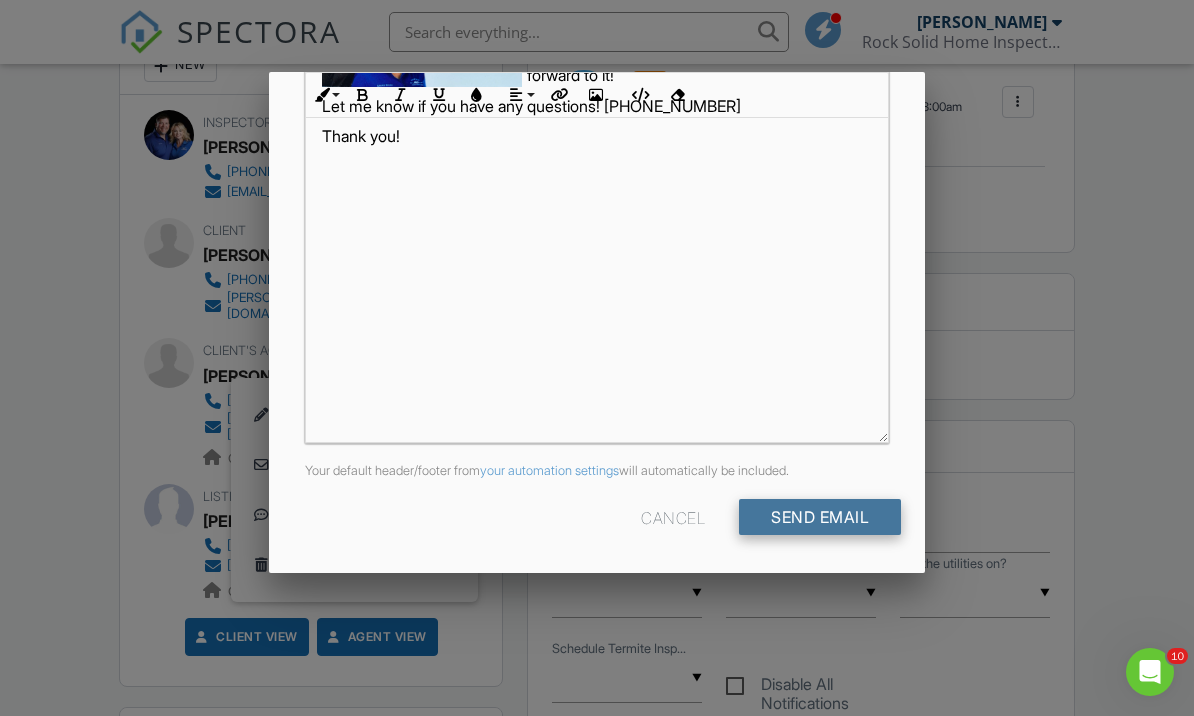 click on "Send Email" at bounding box center [820, 517] 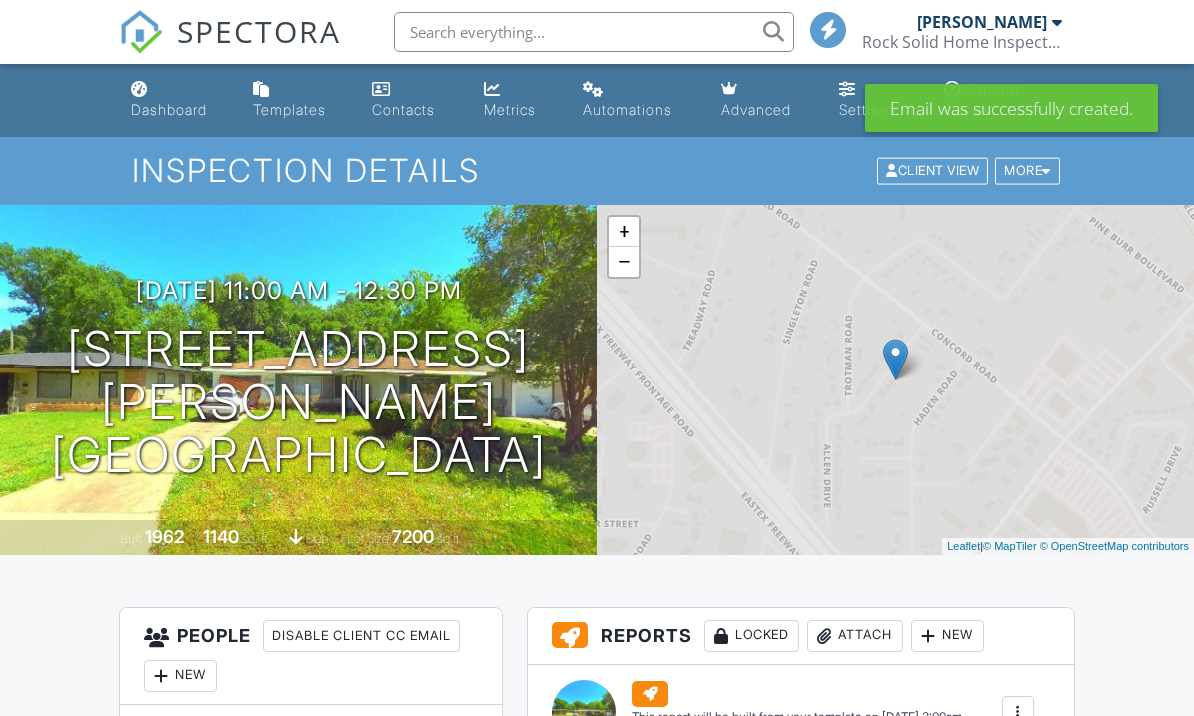 scroll, scrollTop: 0, scrollLeft: 0, axis: both 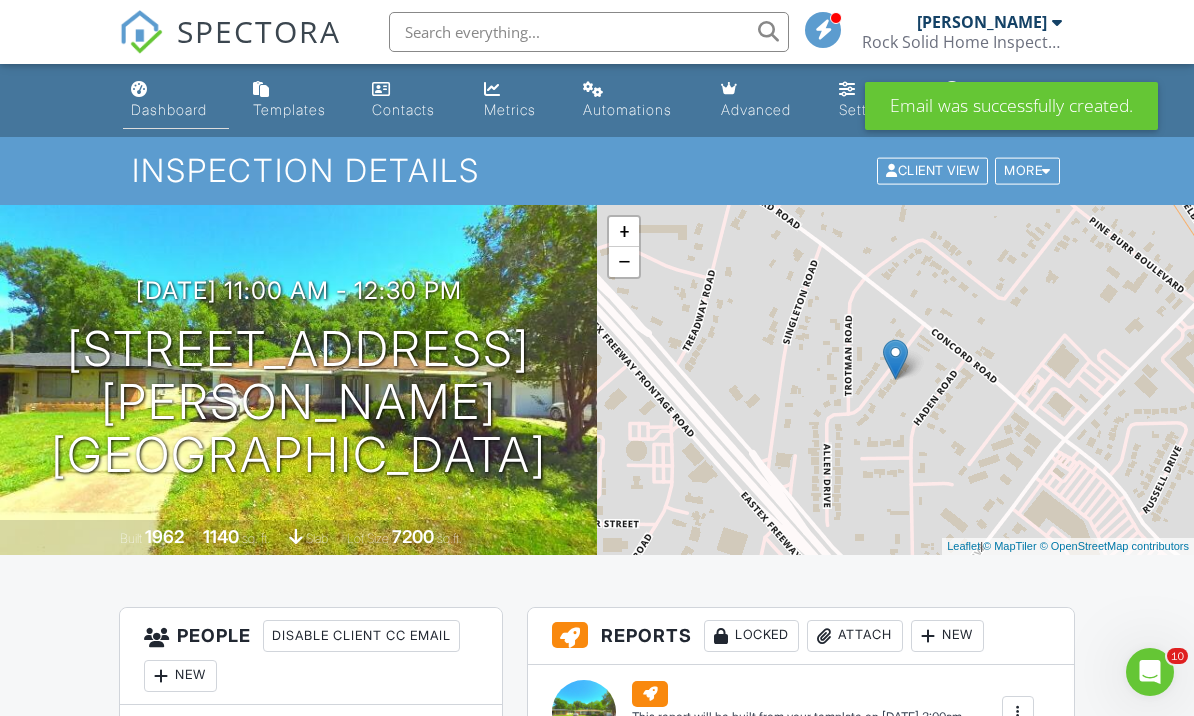 click on "Dashboard" at bounding box center (169, 109) 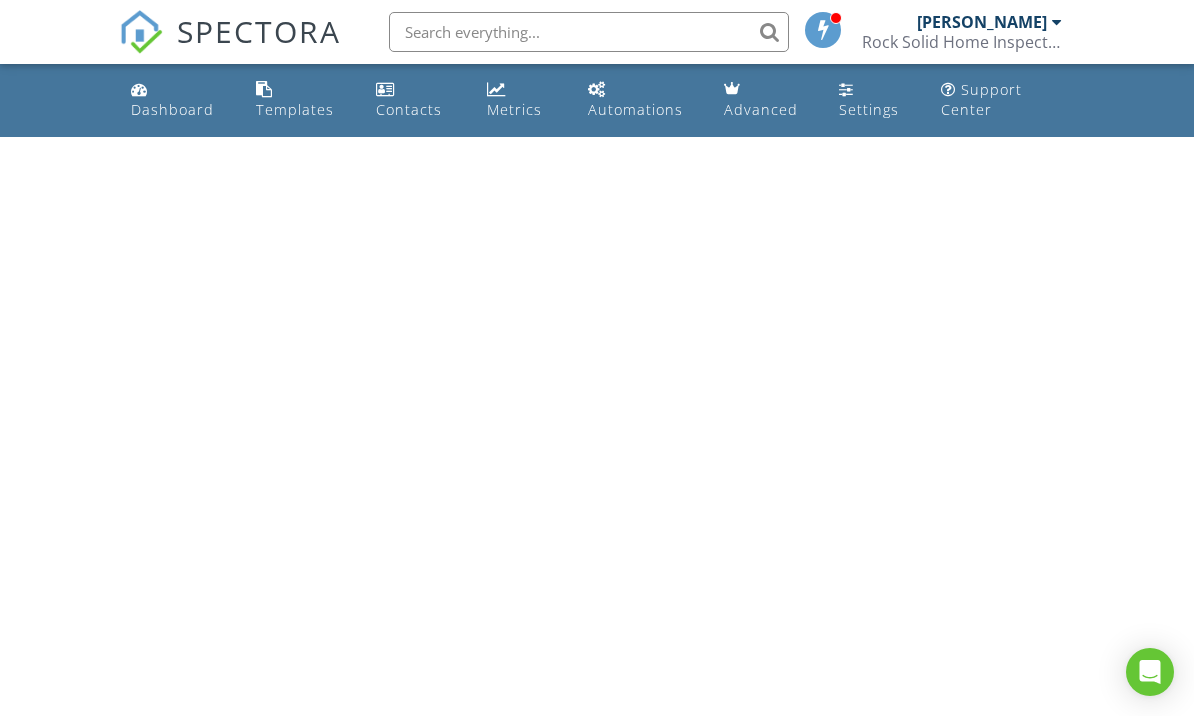 scroll, scrollTop: 0, scrollLeft: 0, axis: both 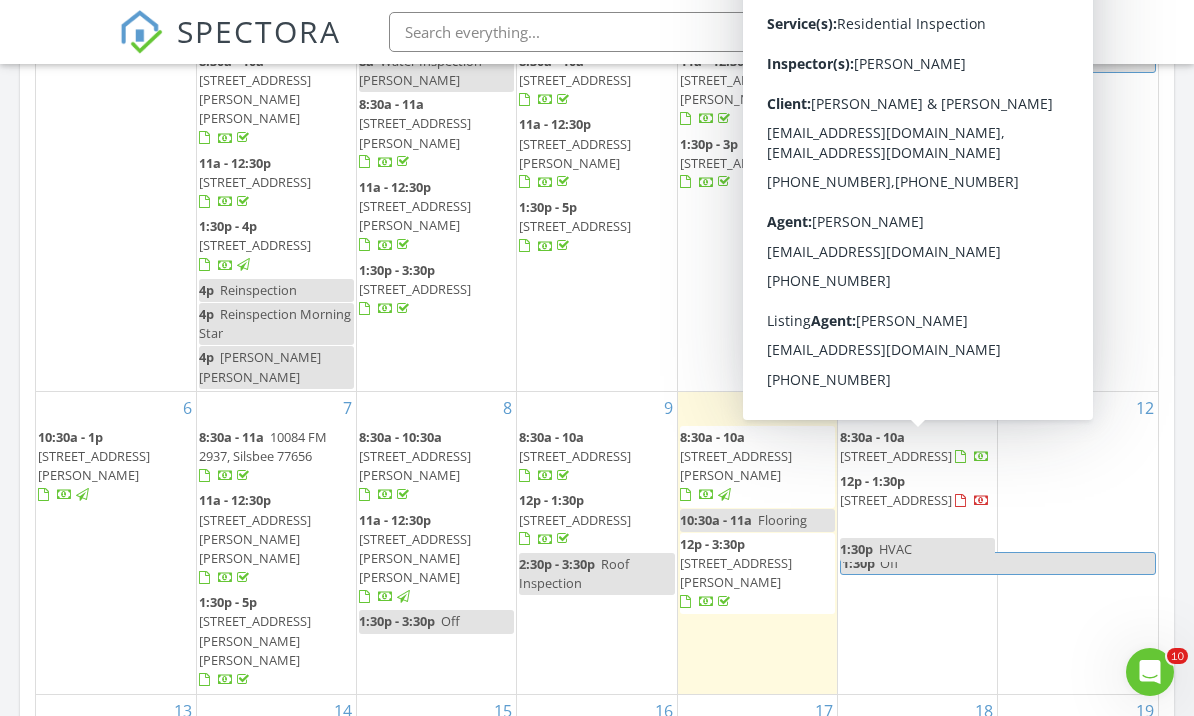 click on "[STREET_ADDRESS]" at bounding box center [896, 500] 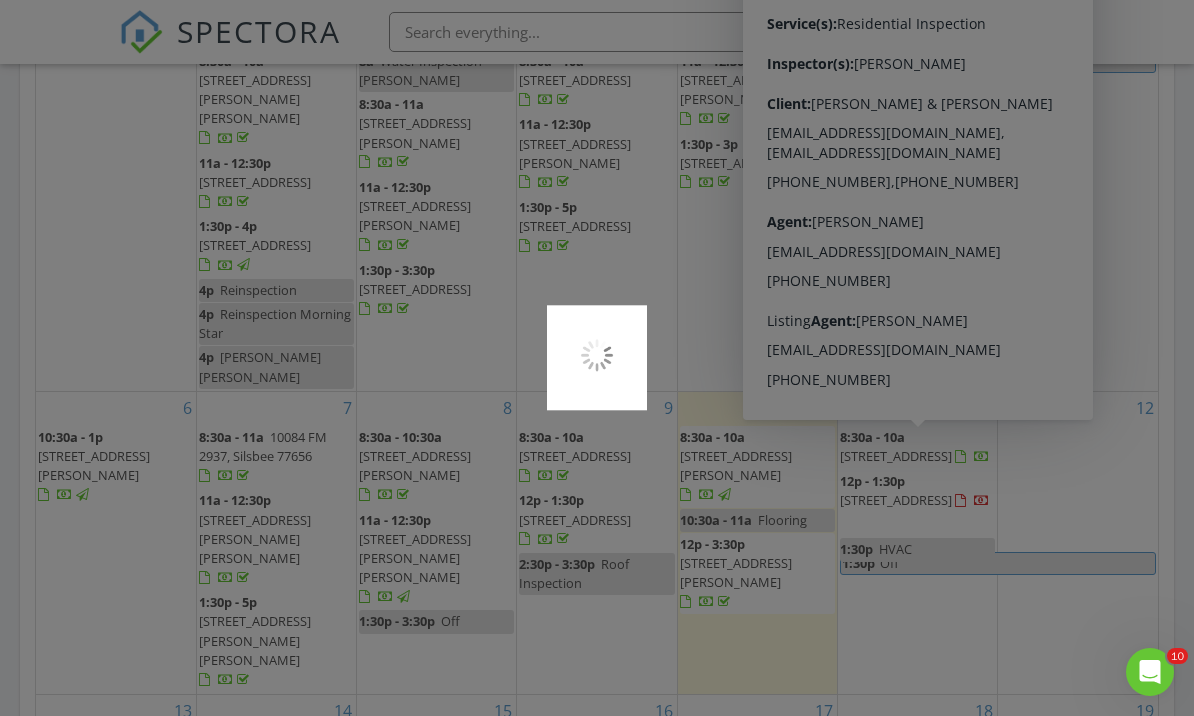 scroll, scrollTop: 1125, scrollLeft: 0, axis: vertical 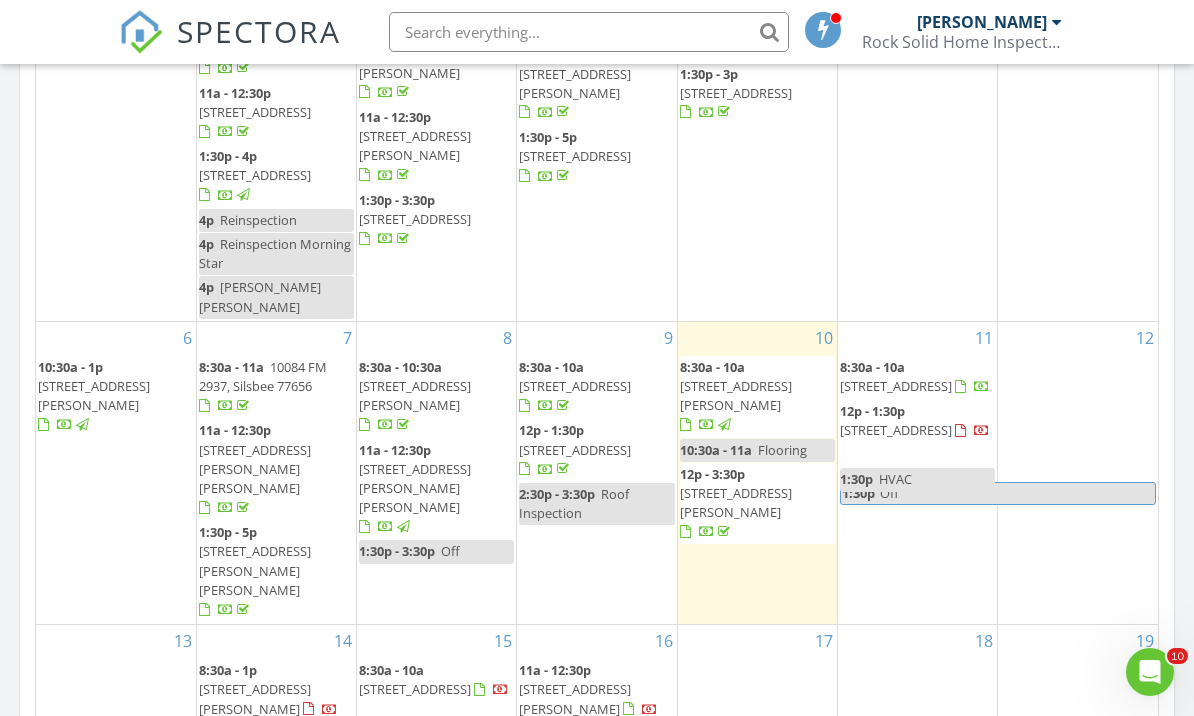 click at bounding box center [1078, 431] 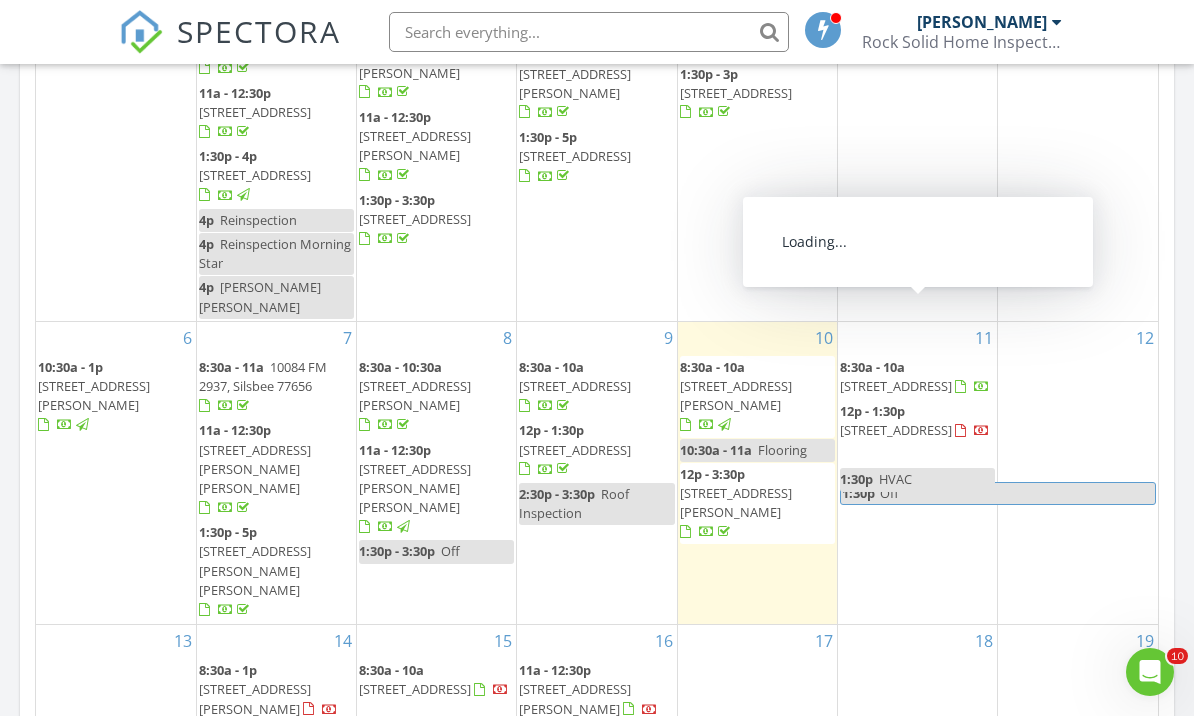 click on "969 Bahama Dr, Crystal Beach 77650" at bounding box center [896, 386] 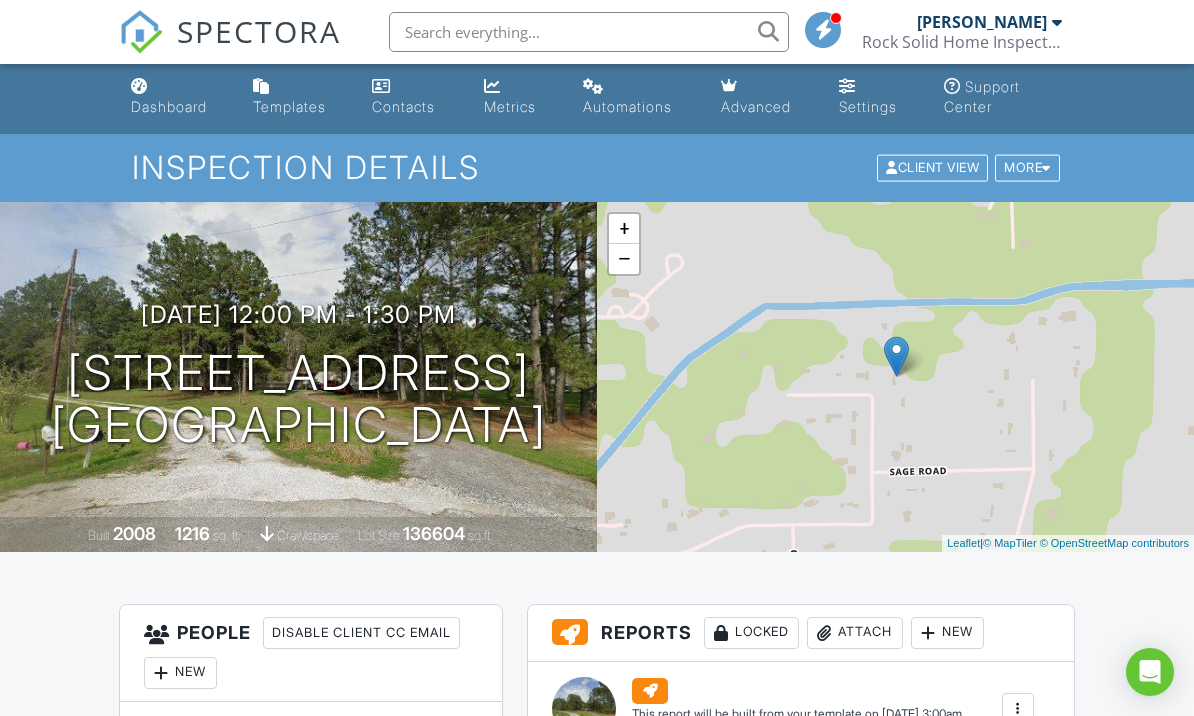 scroll, scrollTop: 708, scrollLeft: 0, axis: vertical 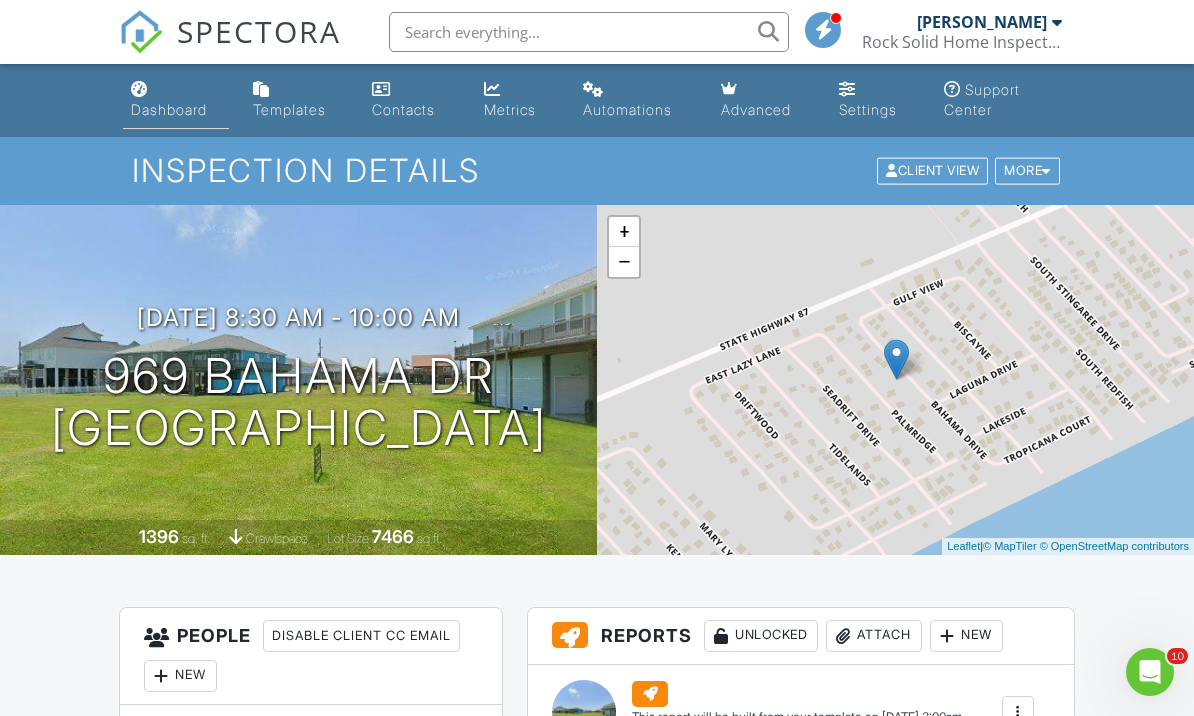 click on "Dashboard" at bounding box center (169, 109) 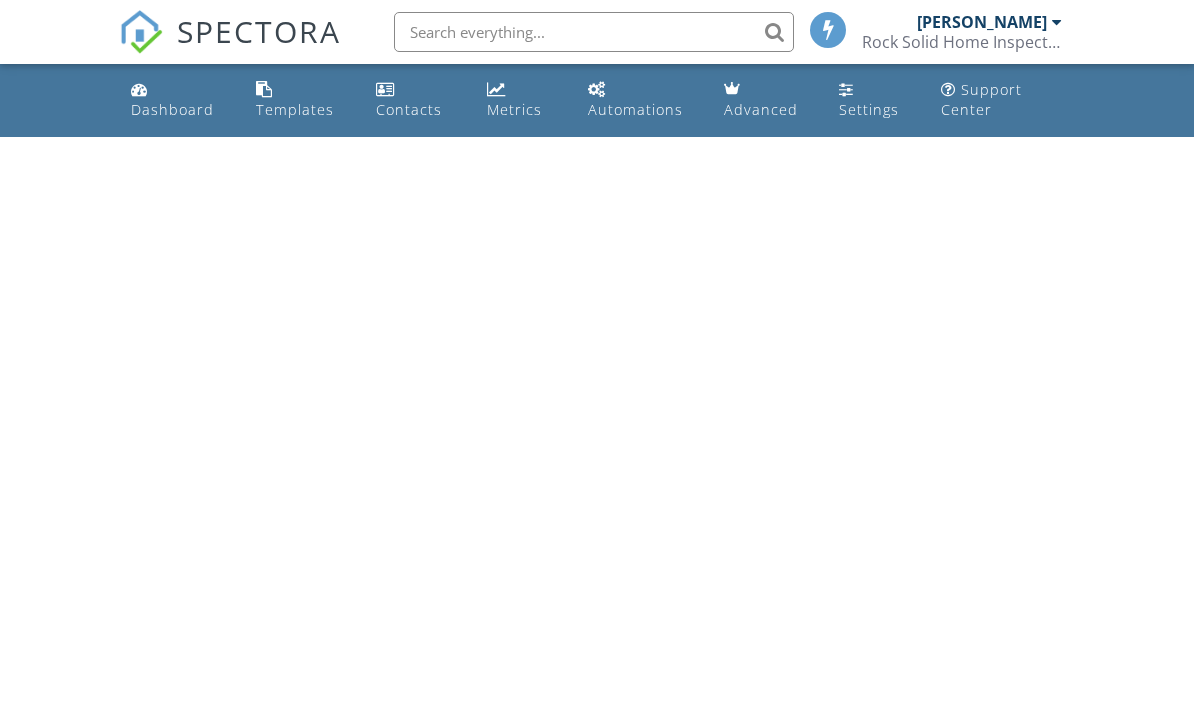 scroll, scrollTop: 0, scrollLeft: 0, axis: both 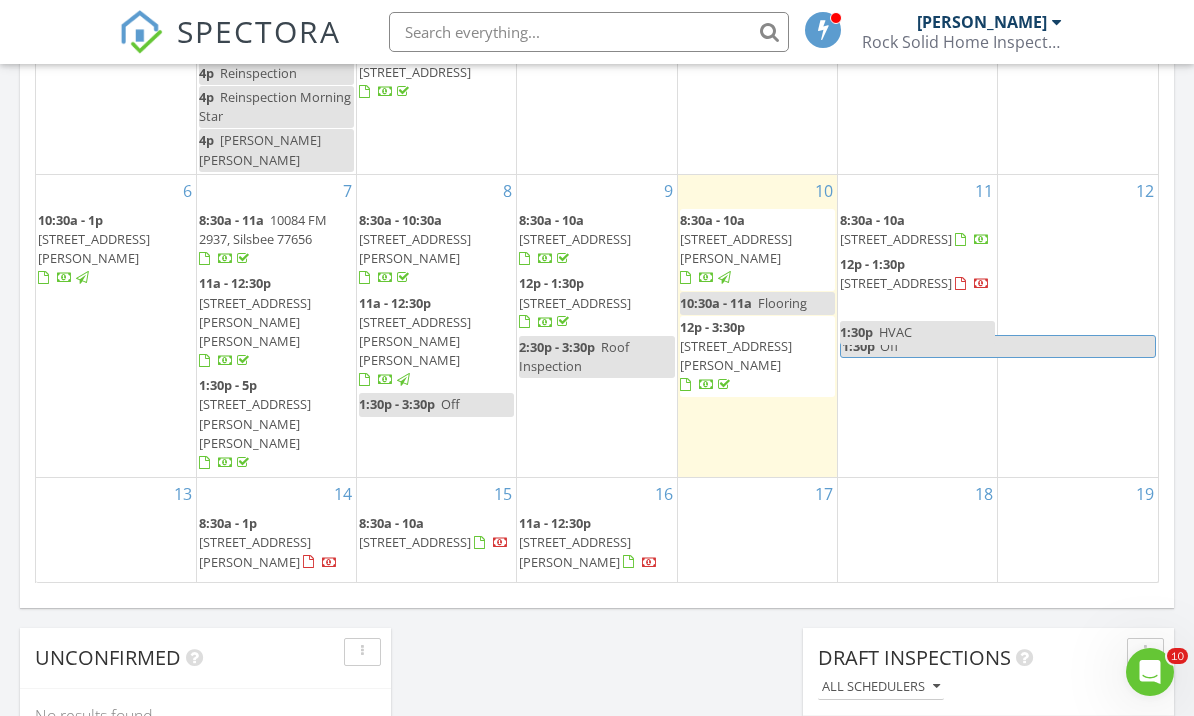 click on "[STREET_ADDRESS][PERSON_NAME]" at bounding box center [255, 551] 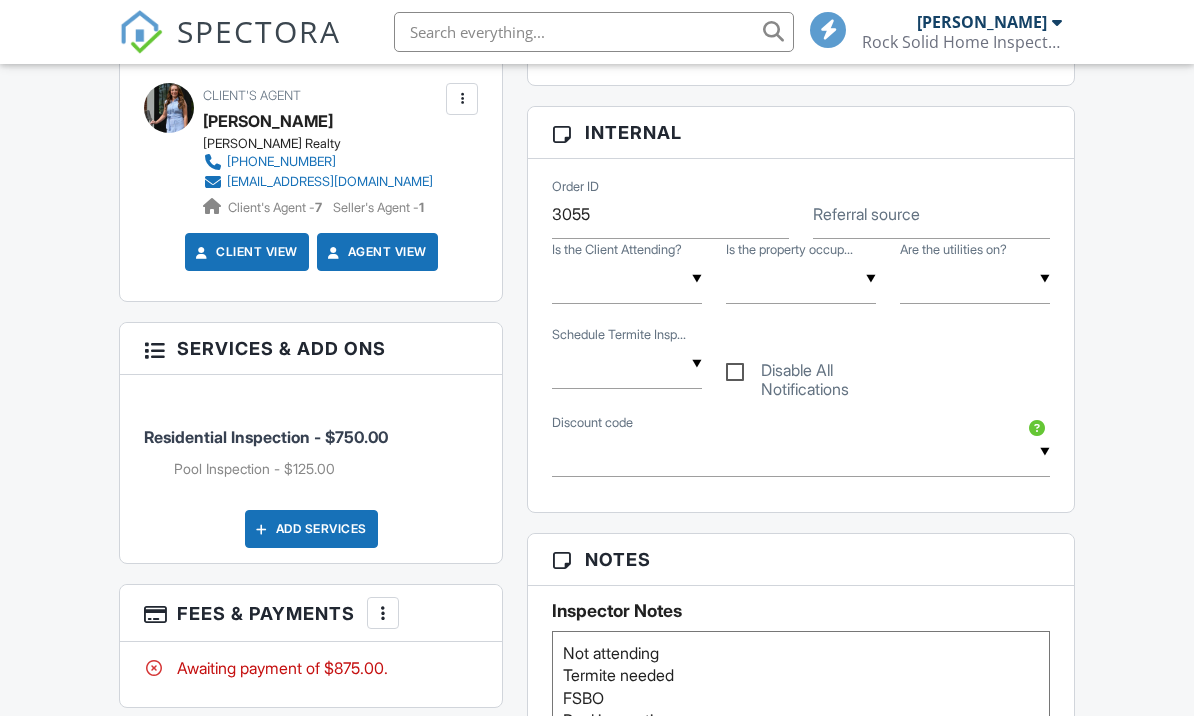 scroll, scrollTop: 0, scrollLeft: 0, axis: both 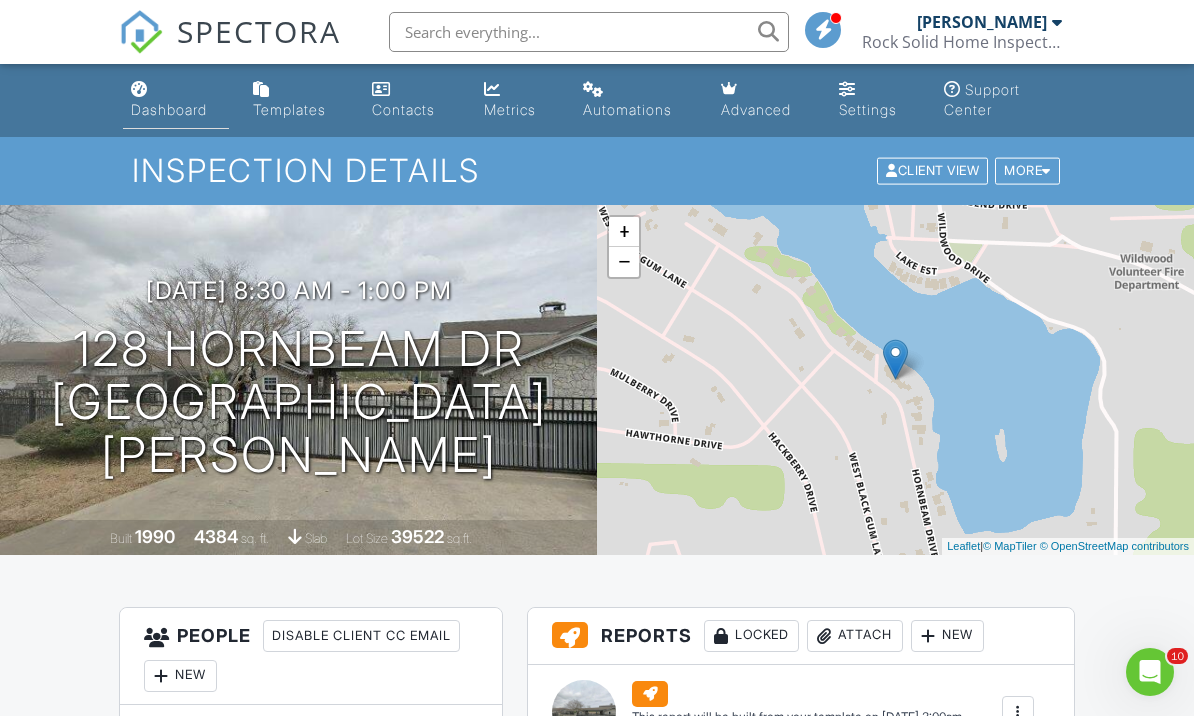 click on "Dashboard" at bounding box center (176, 100) 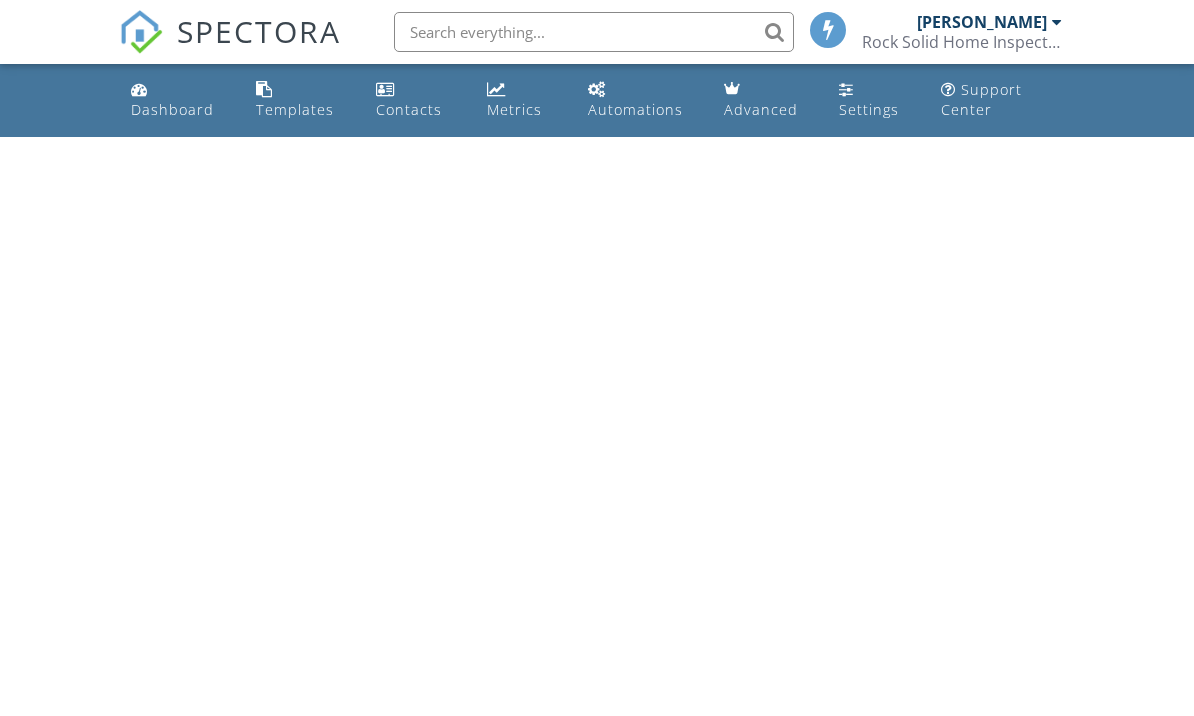 scroll, scrollTop: 0, scrollLeft: 0, axis: both 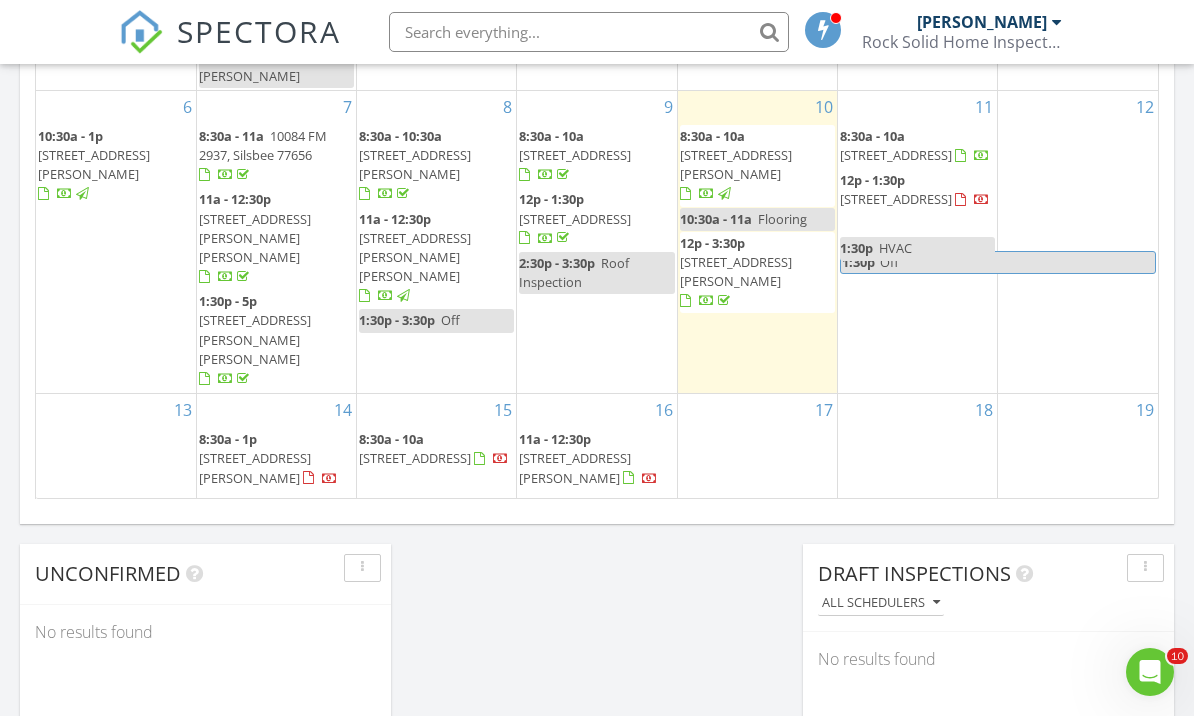 click on "255 Pollard St, Beaumont 77703" at bounding box center [255, 531] 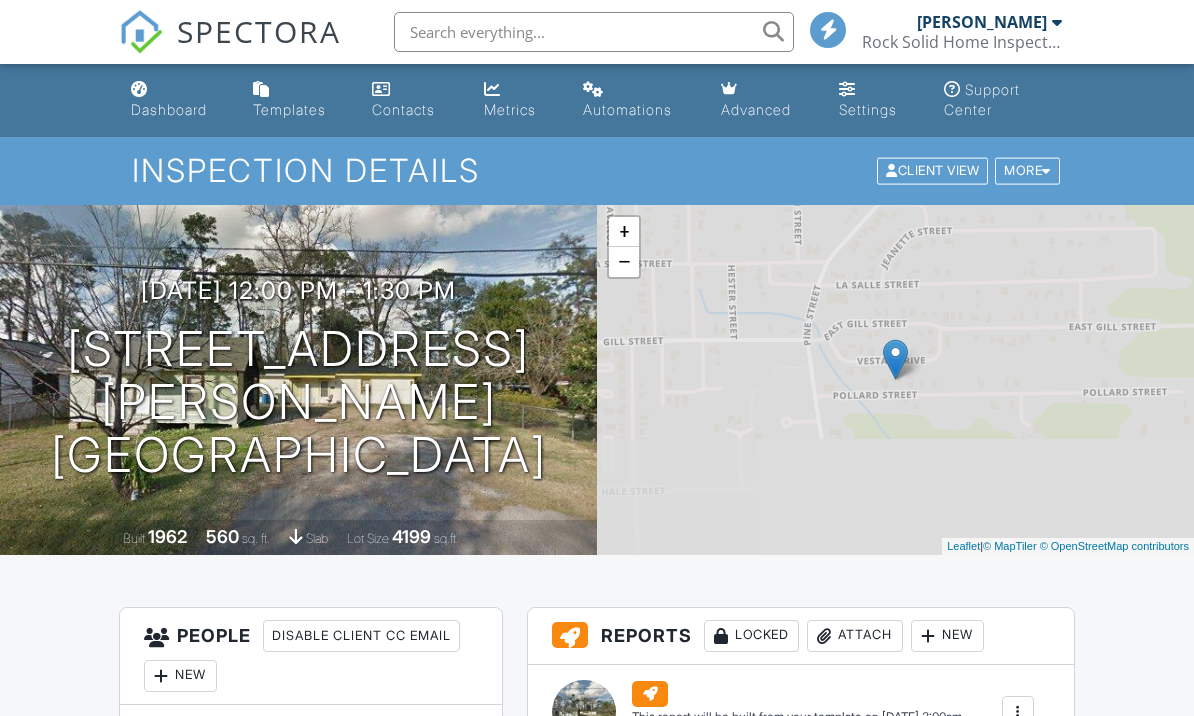scroll, scrollTop: 607, scrollLeft: 0, axis: vertical 